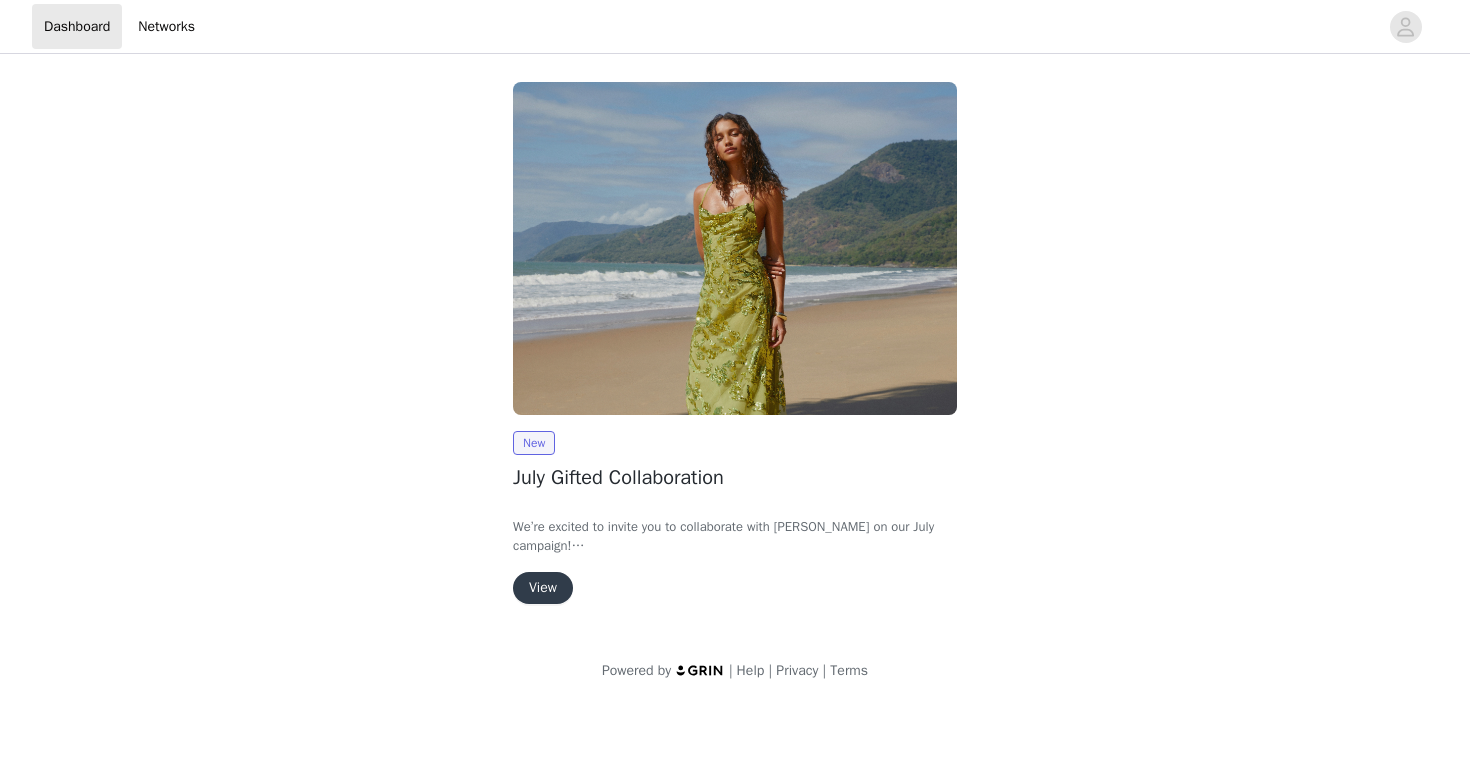 scroll, scrollTop: 0, scrollLeft: 0, axis: both 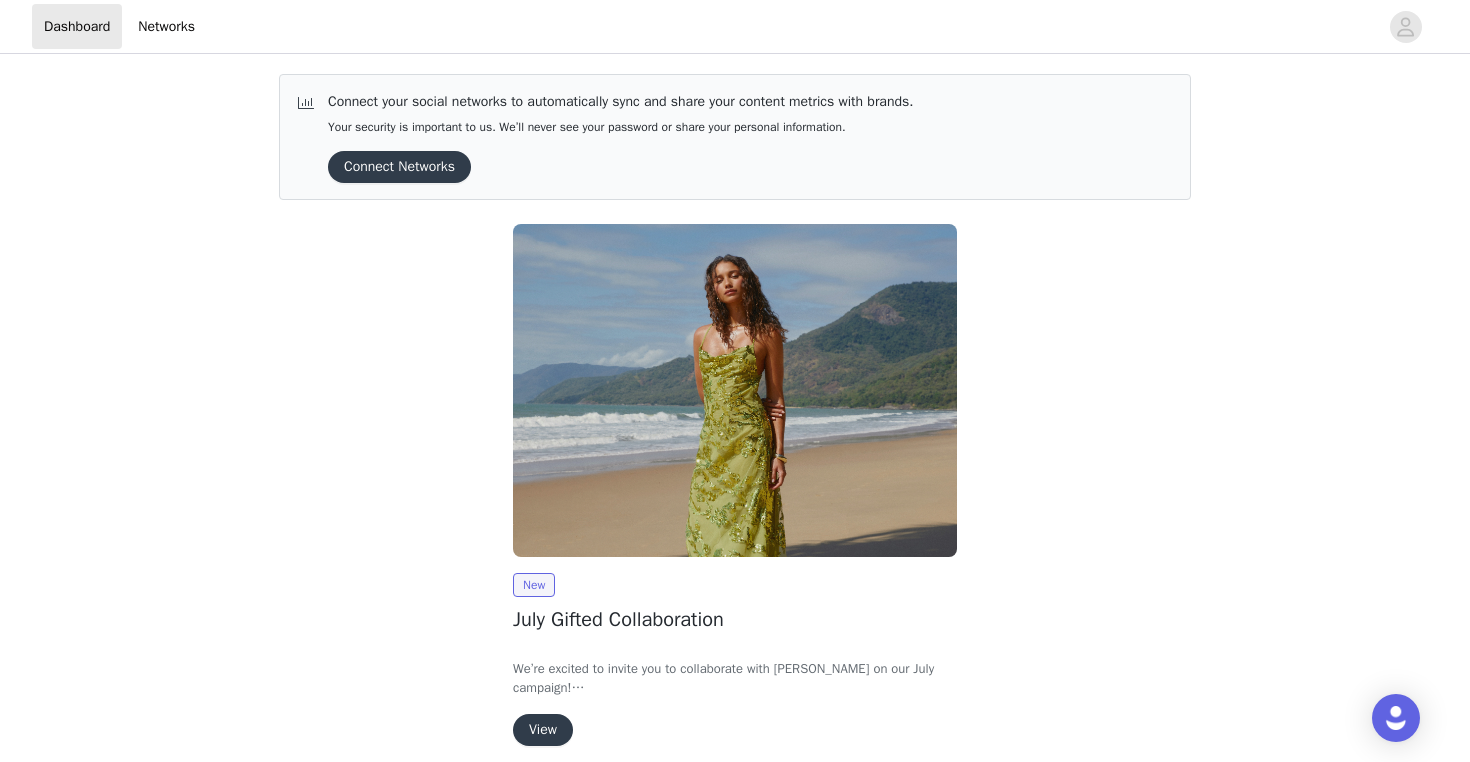 click on "View" at bounding box center (543, 730) 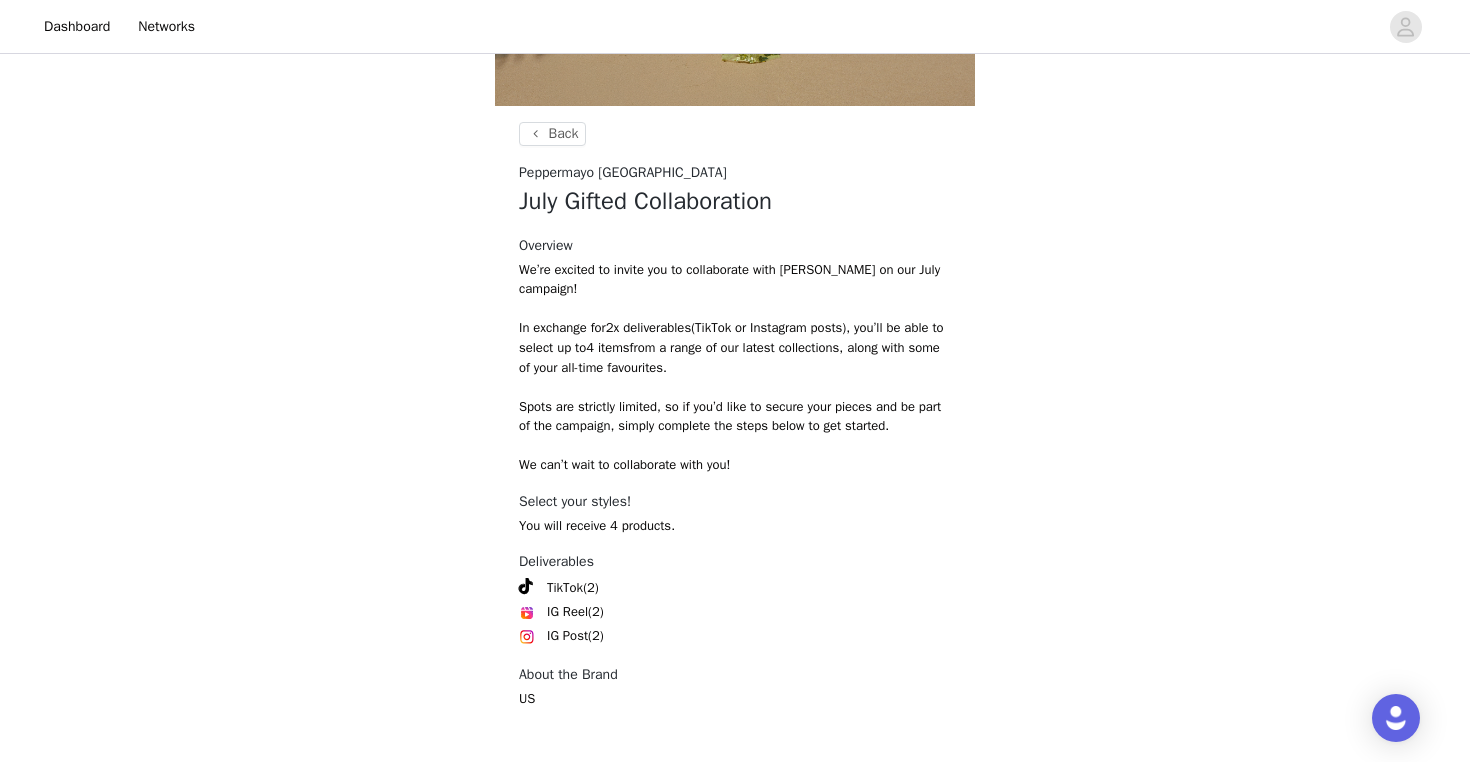 scroll, scrollTop: 754, scrollLeft: 0, axis: vertical 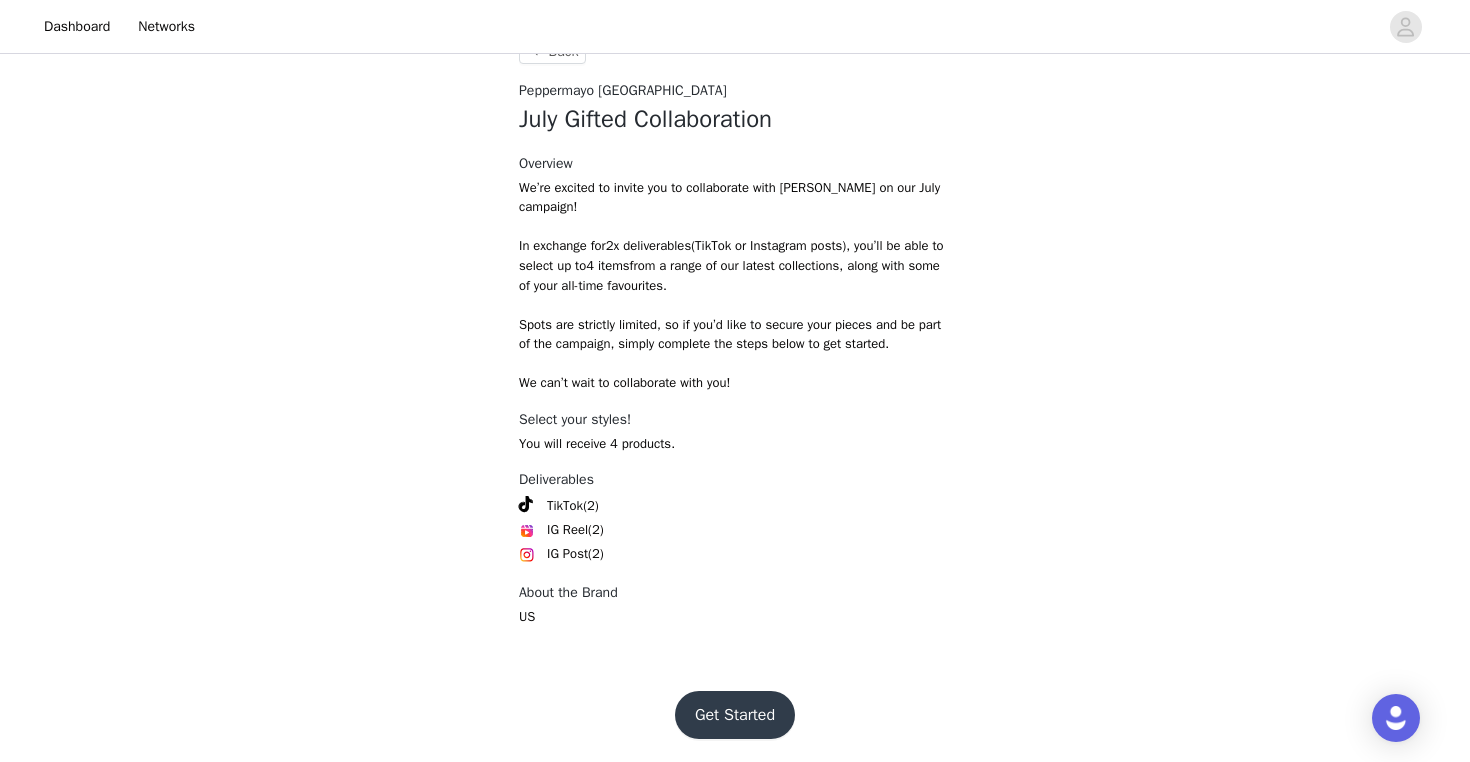 click on "Get Started" at bounding box center [735, 715] 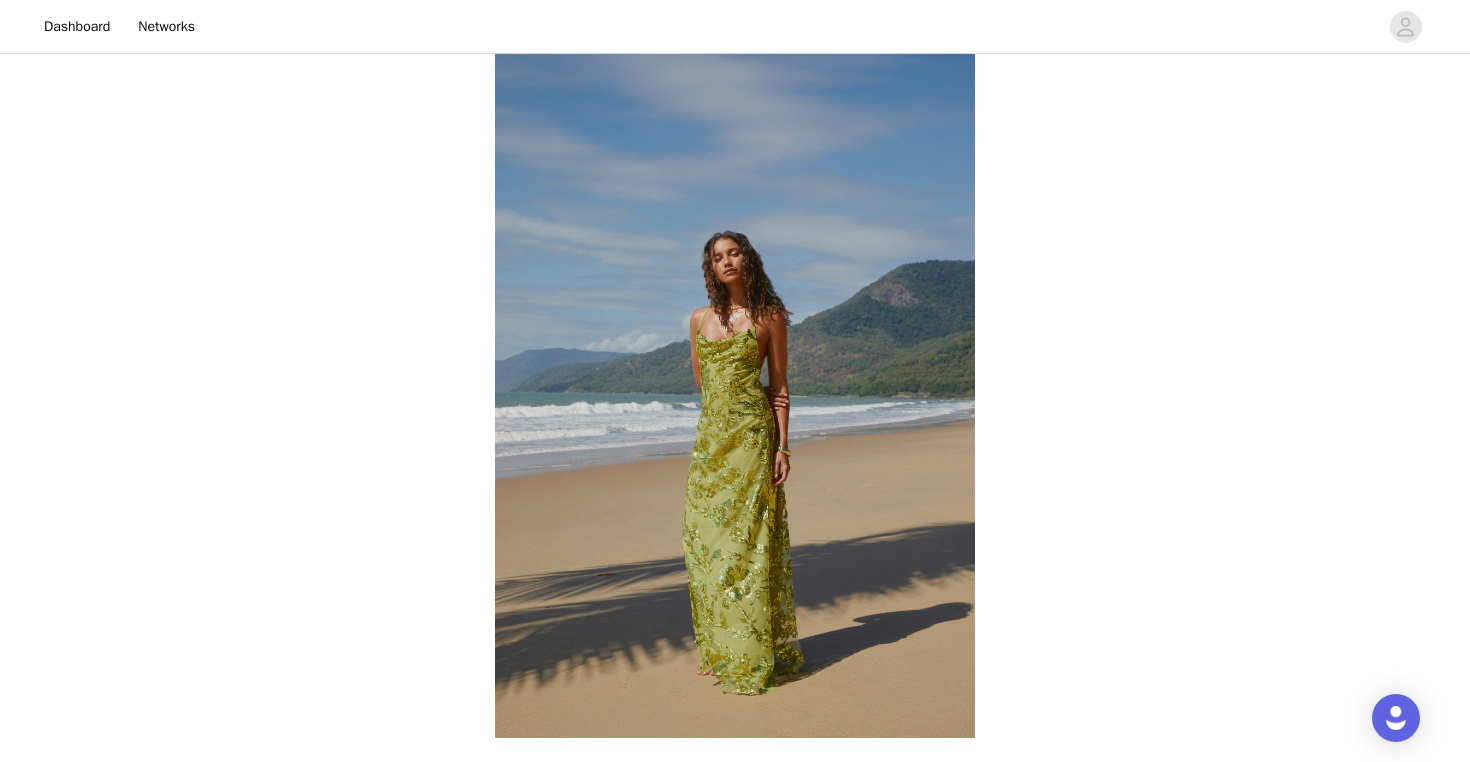 scroll, scrollTop: 754, scrollLeft: 0, axis: vertical 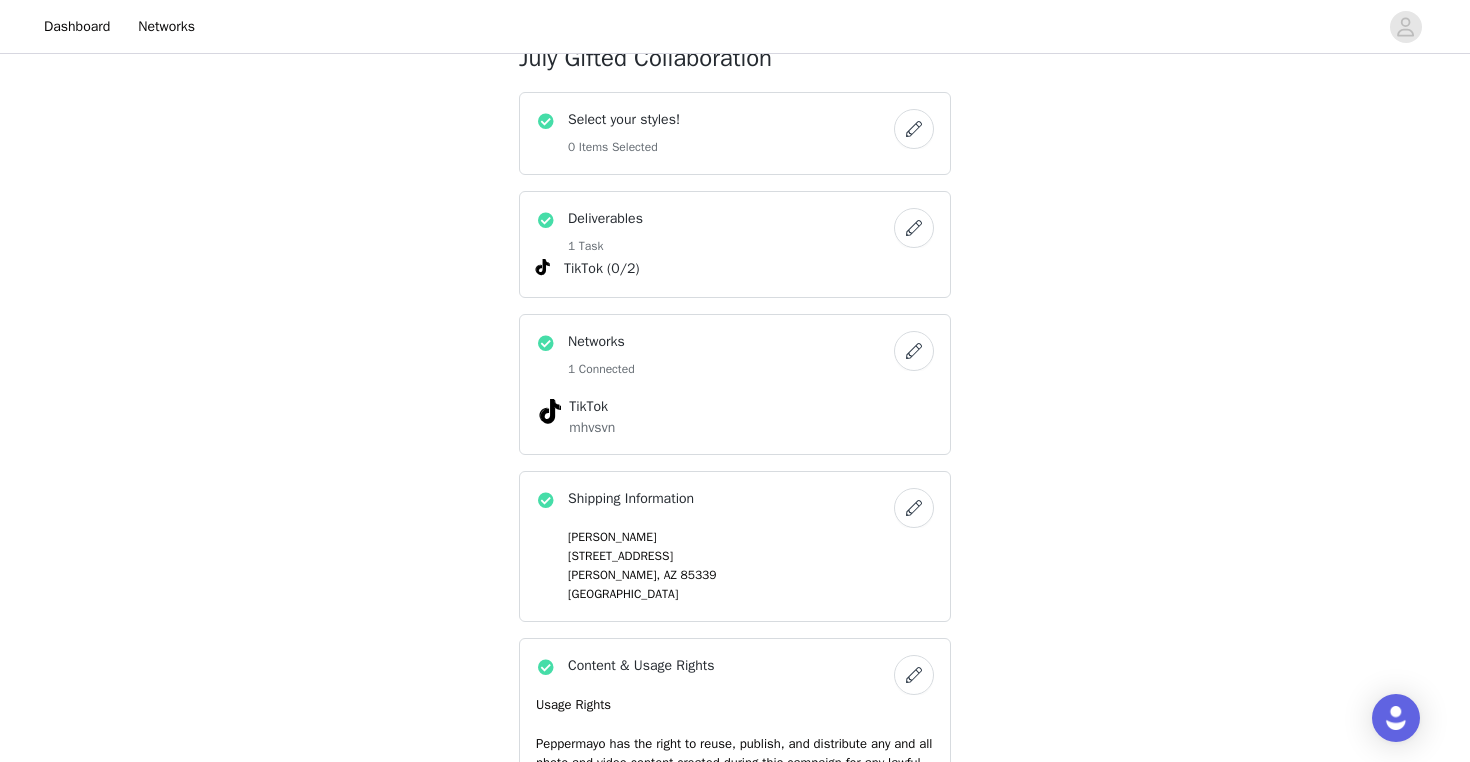 click on "Select your styles!   0 Items Selected" at bounding box center [715, 133] 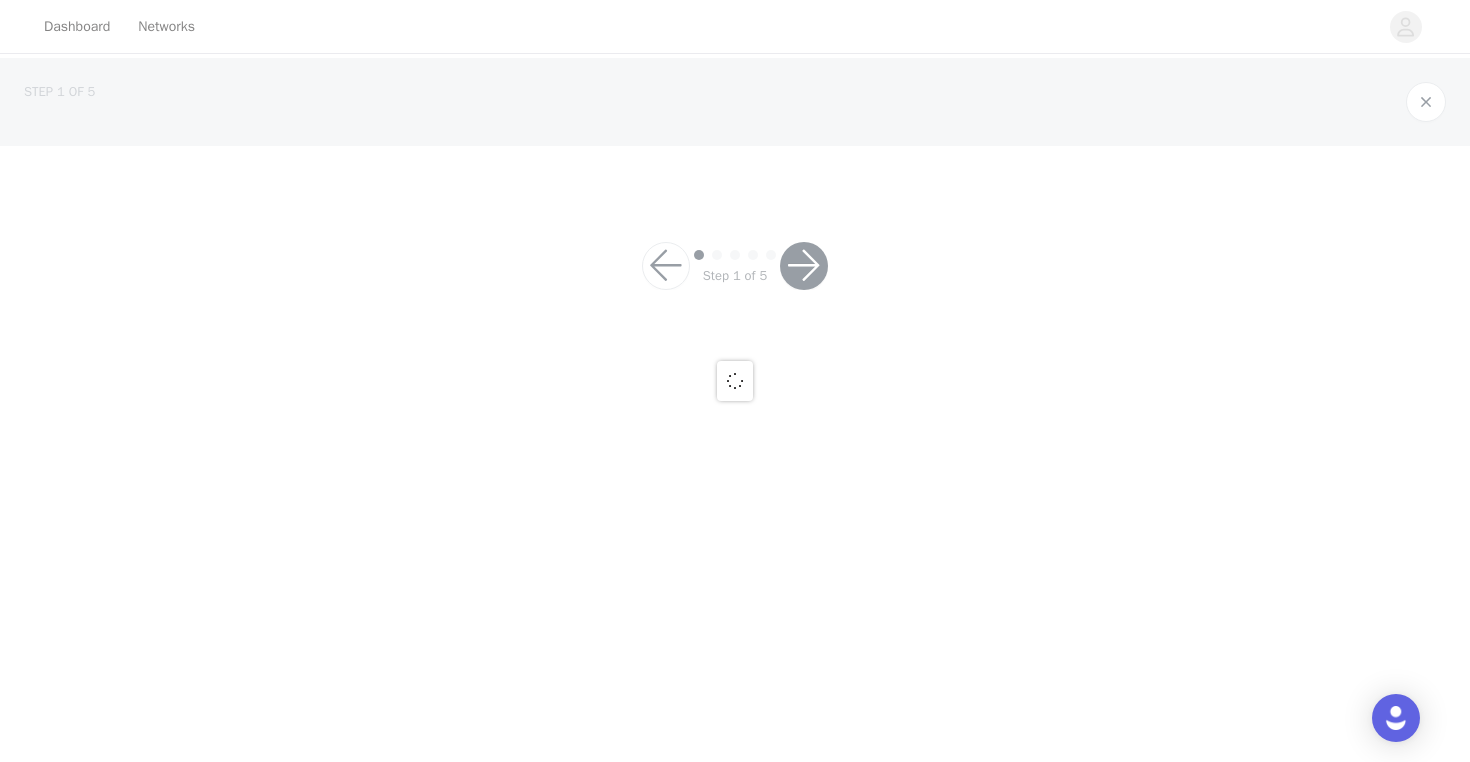 scroll, scrollTop: 0, scrollLeft: 0, axis: both 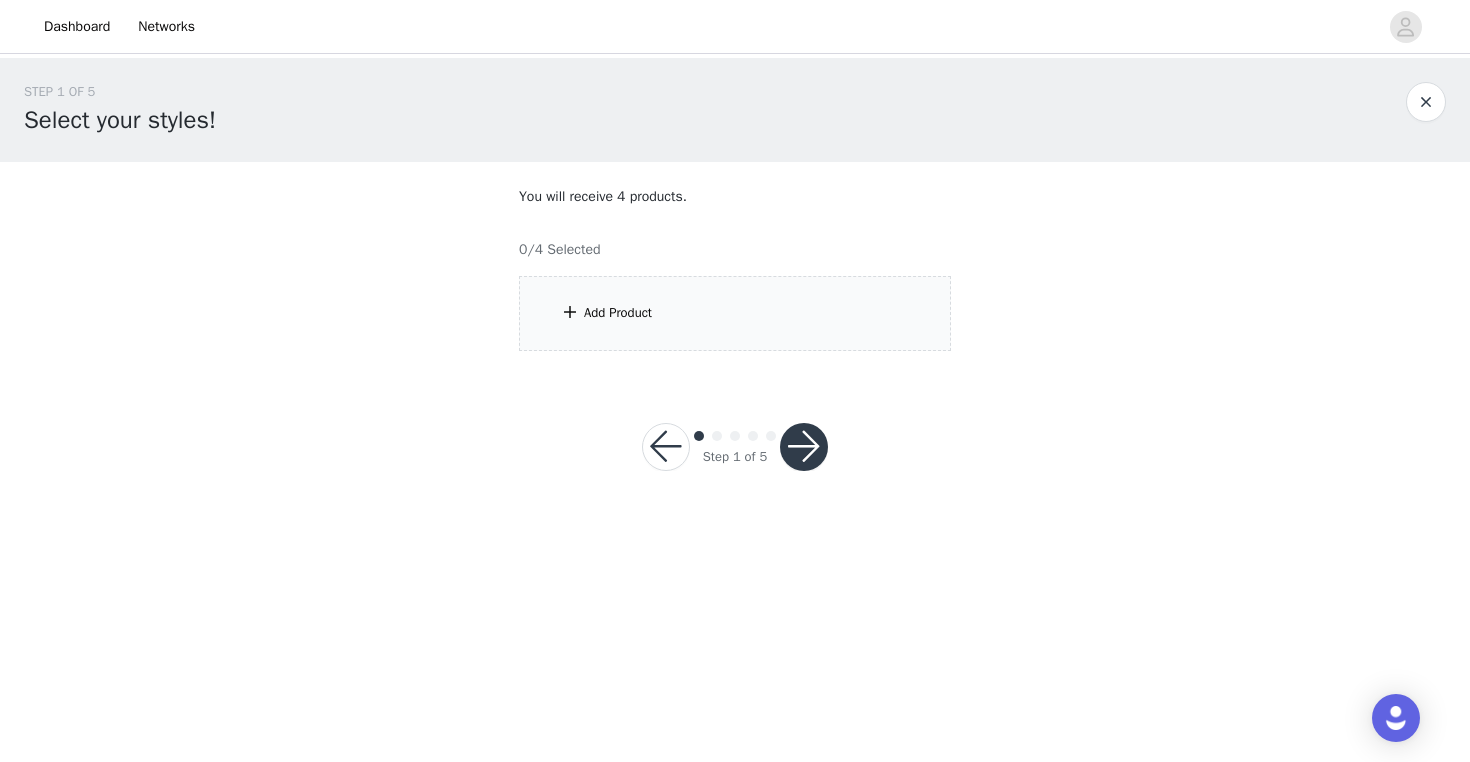 click on "Add Product" at bounding box center (735, 313) 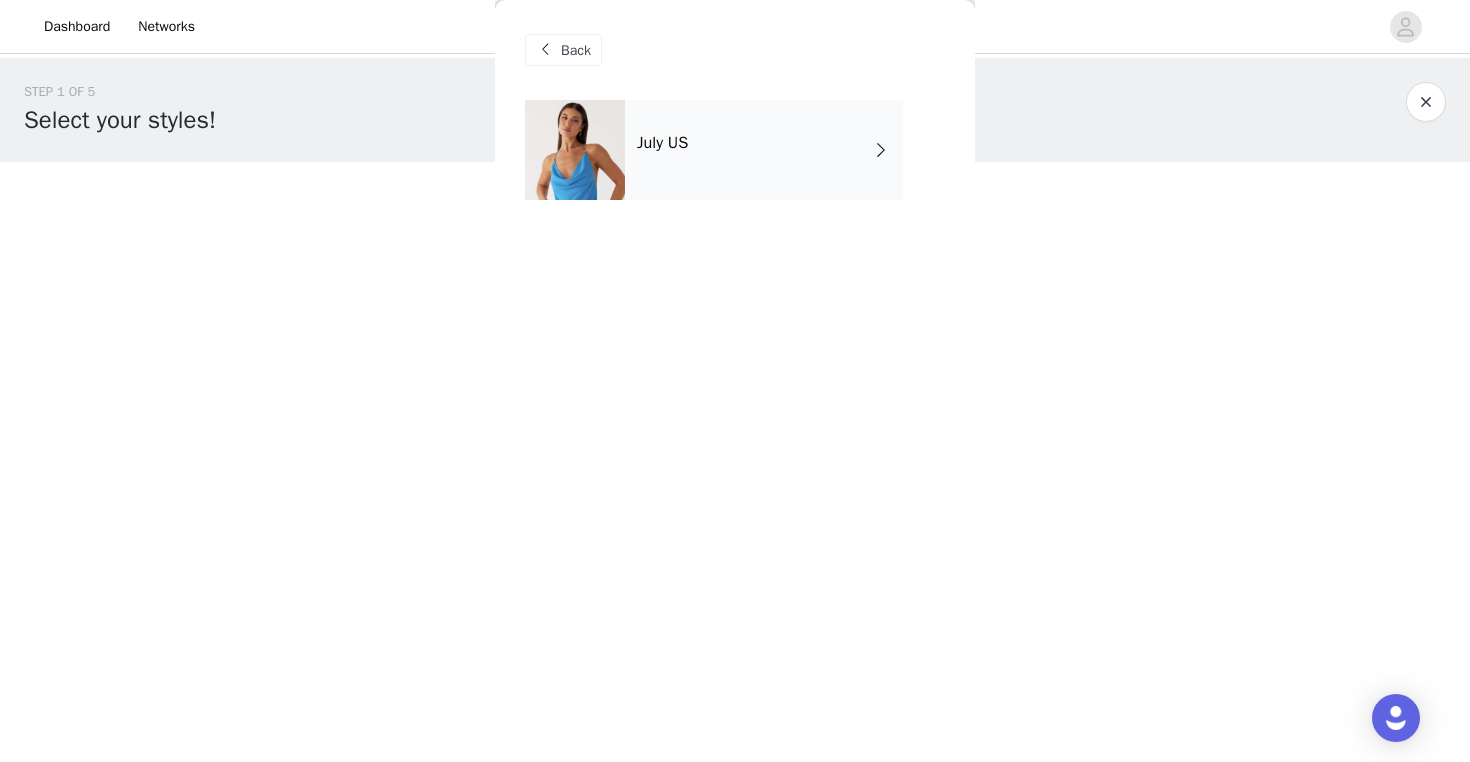 click on "July US" at bounding box center [764, 150] 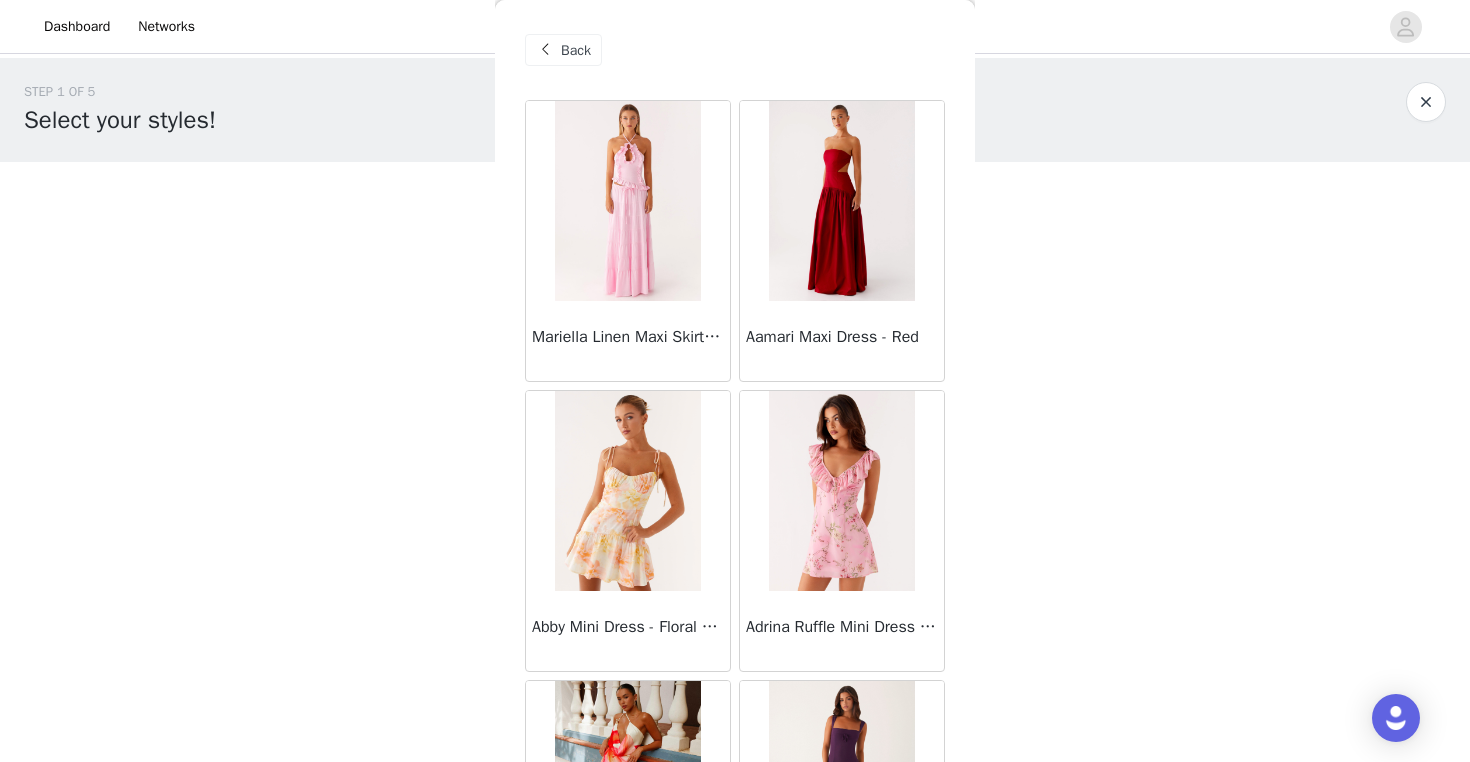 click on "Back" at bounding box center [563, 50] 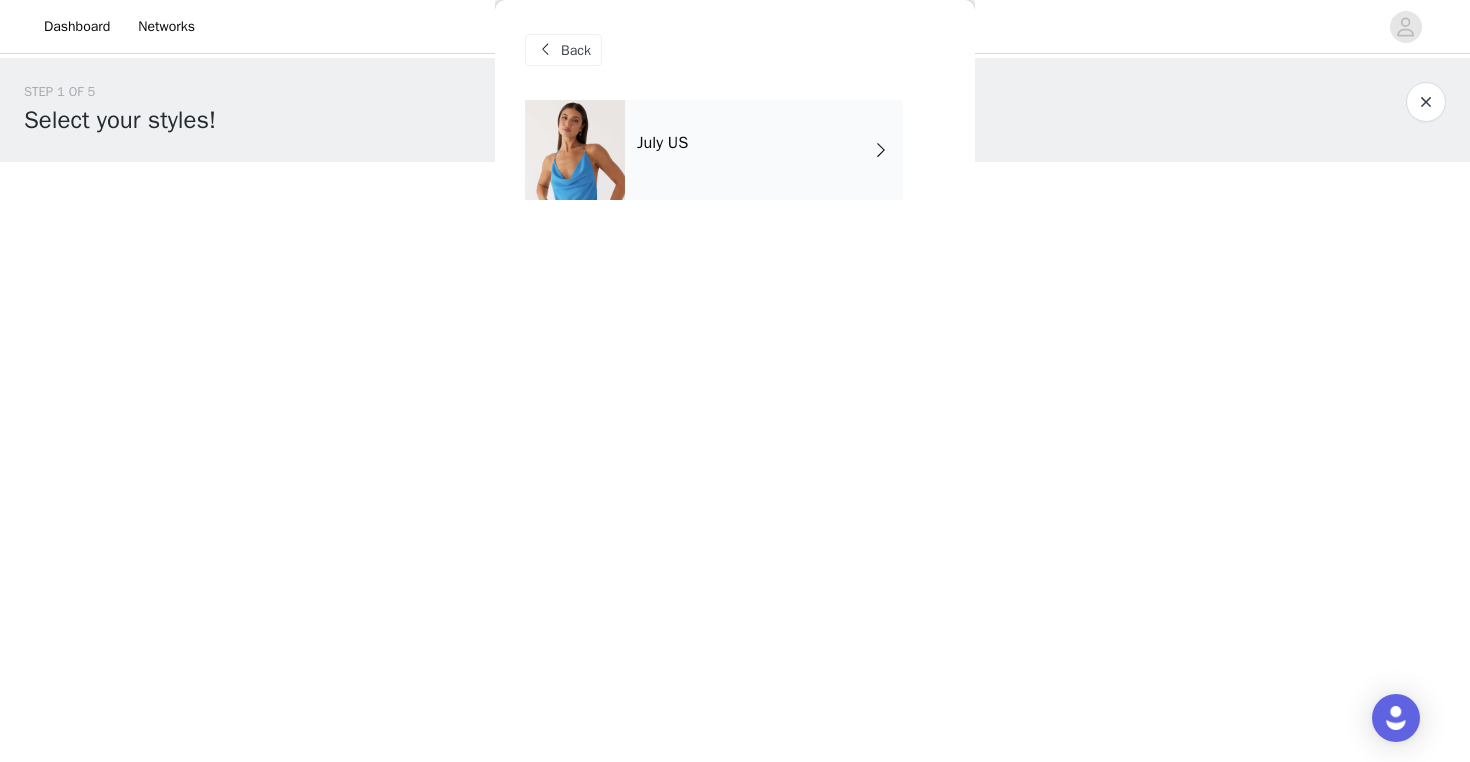 click on "Back" at bounding box center [563, 50] 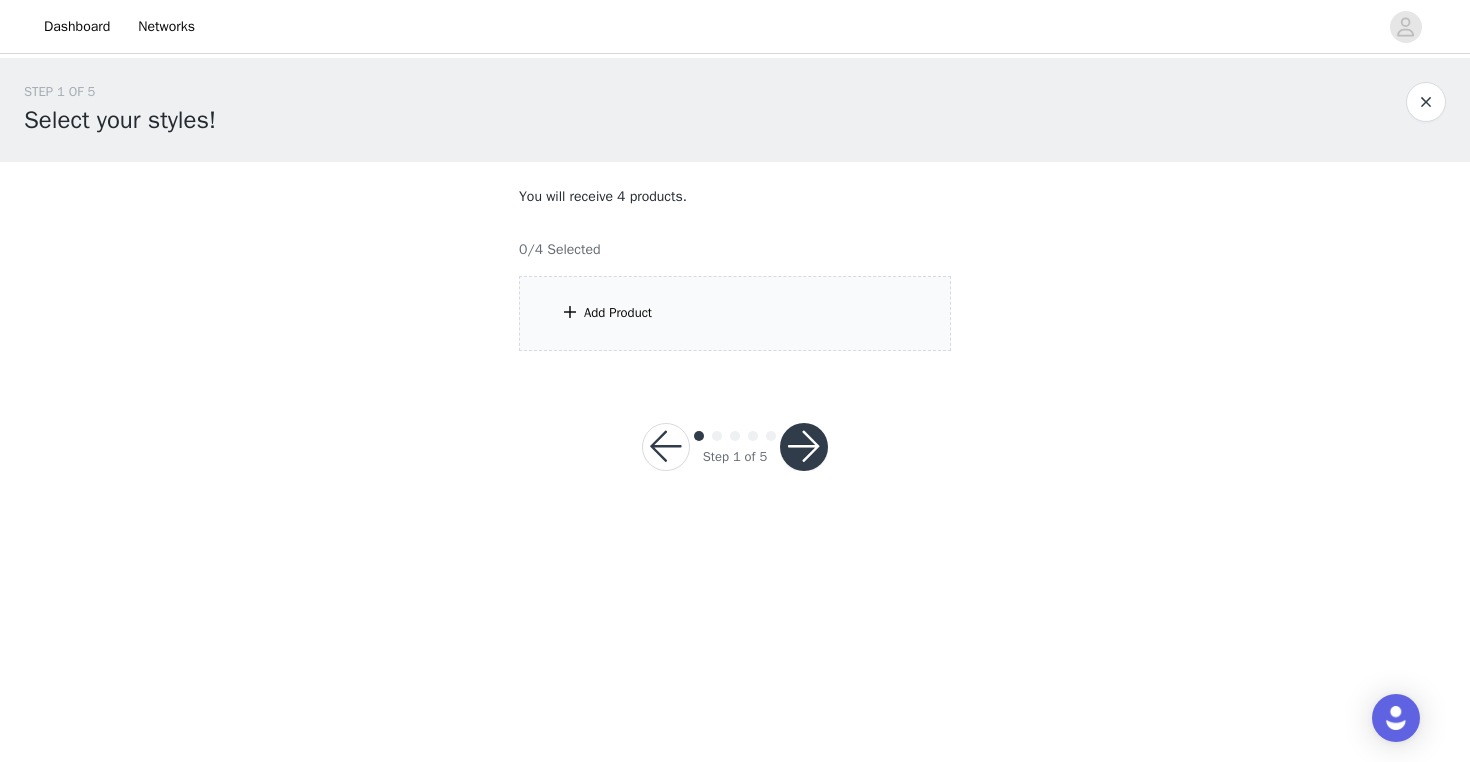 click on "Add Product" at bounding box center (735, 313) 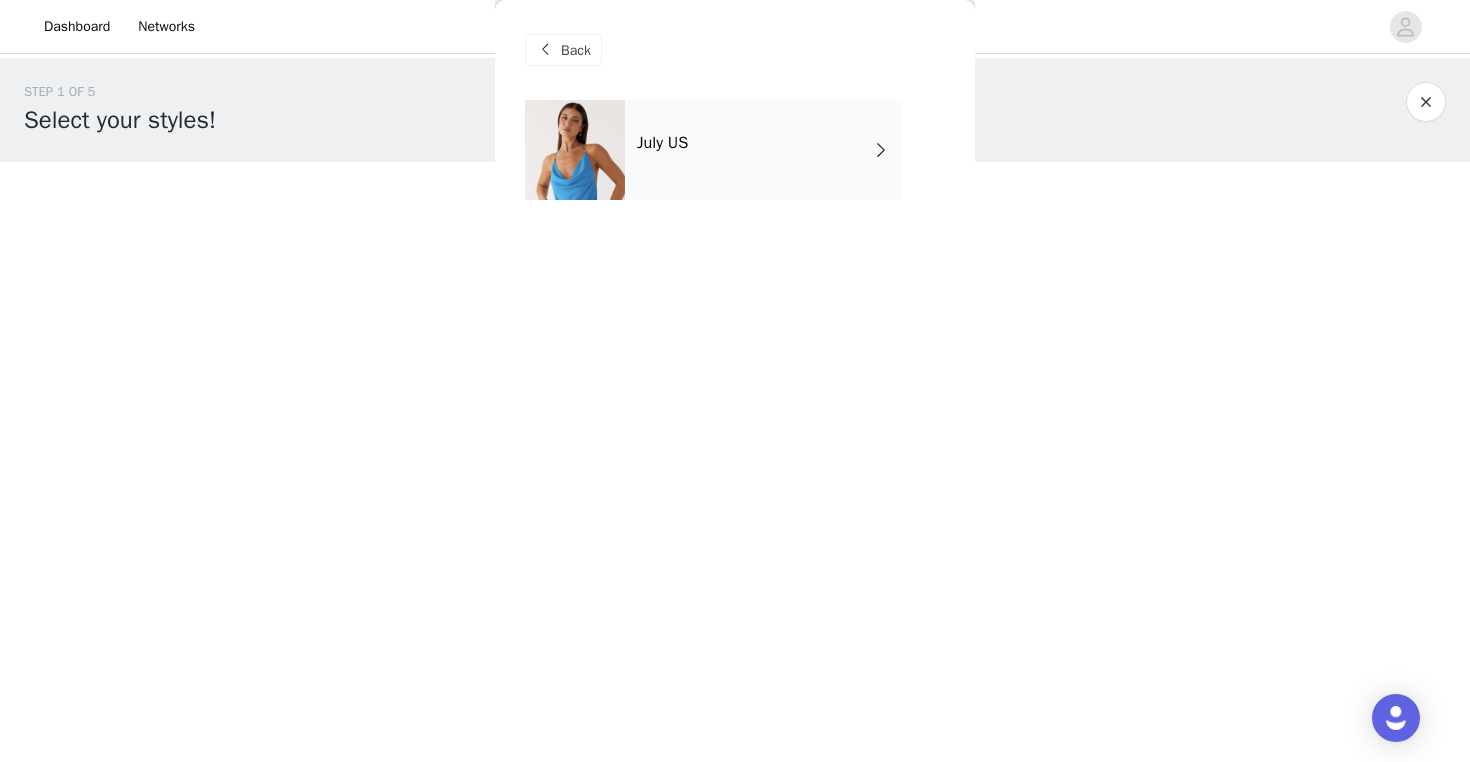 click at bounding box center (545, 50) 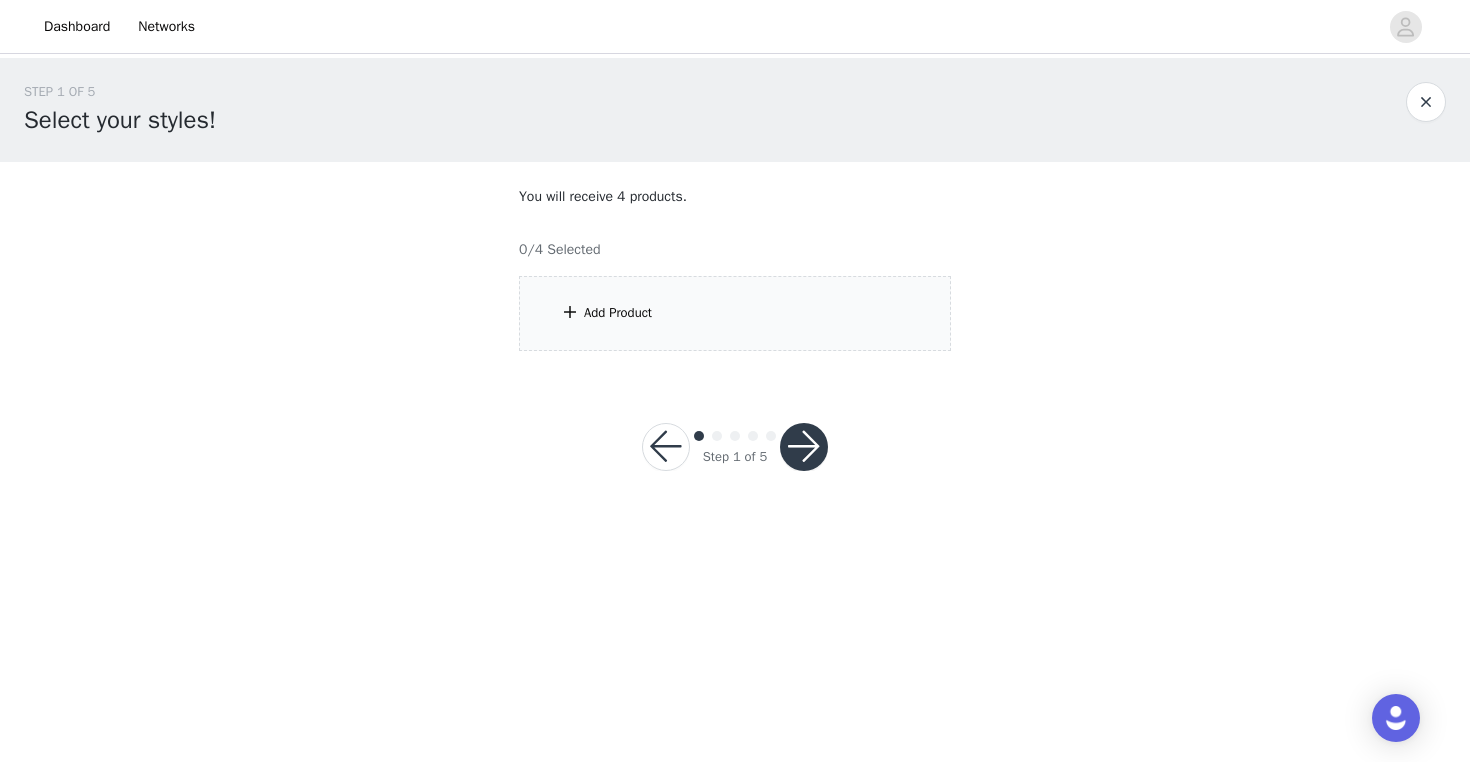 click at bounding box center (804, 447) 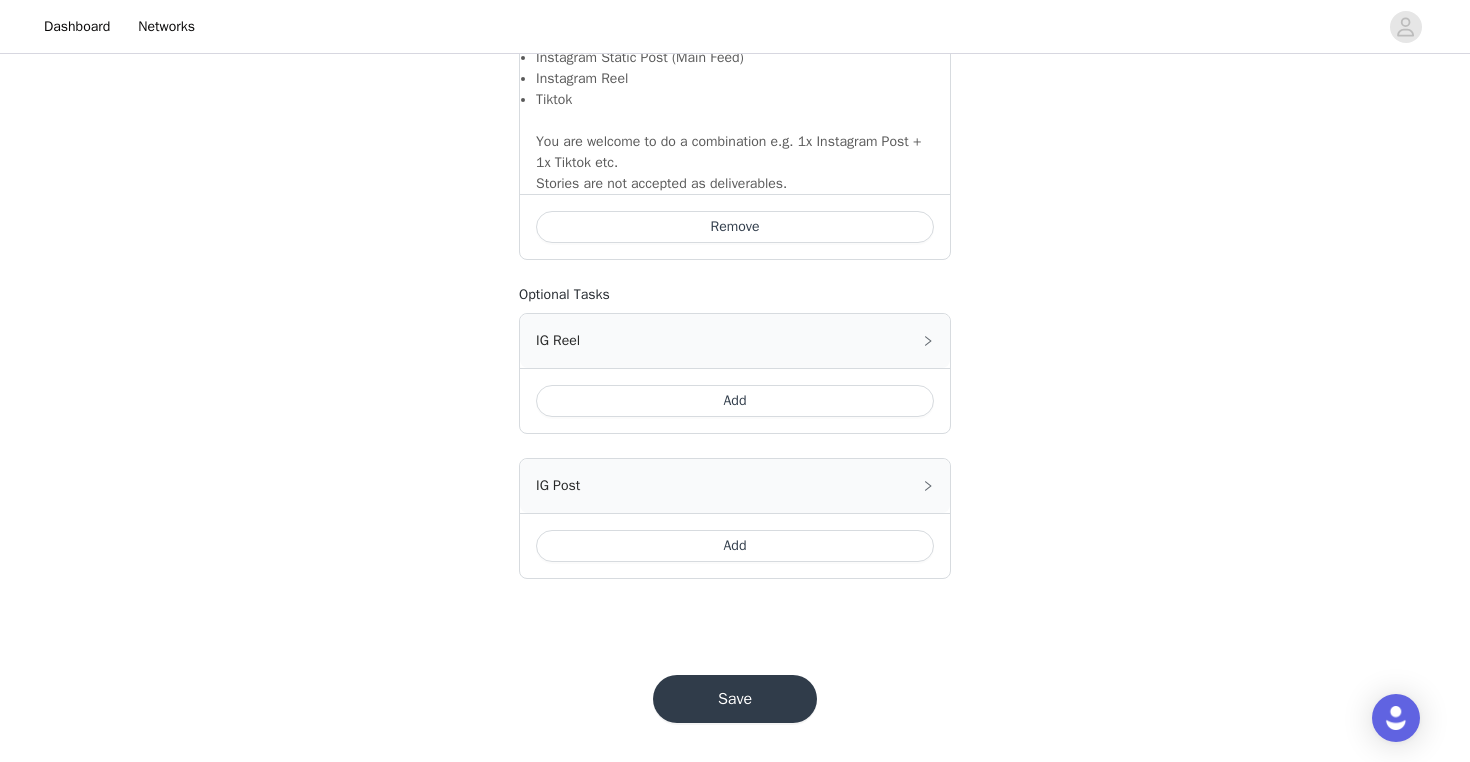 scroll, scrollTop: 1442, scrollLeft: 0, axis: vertical 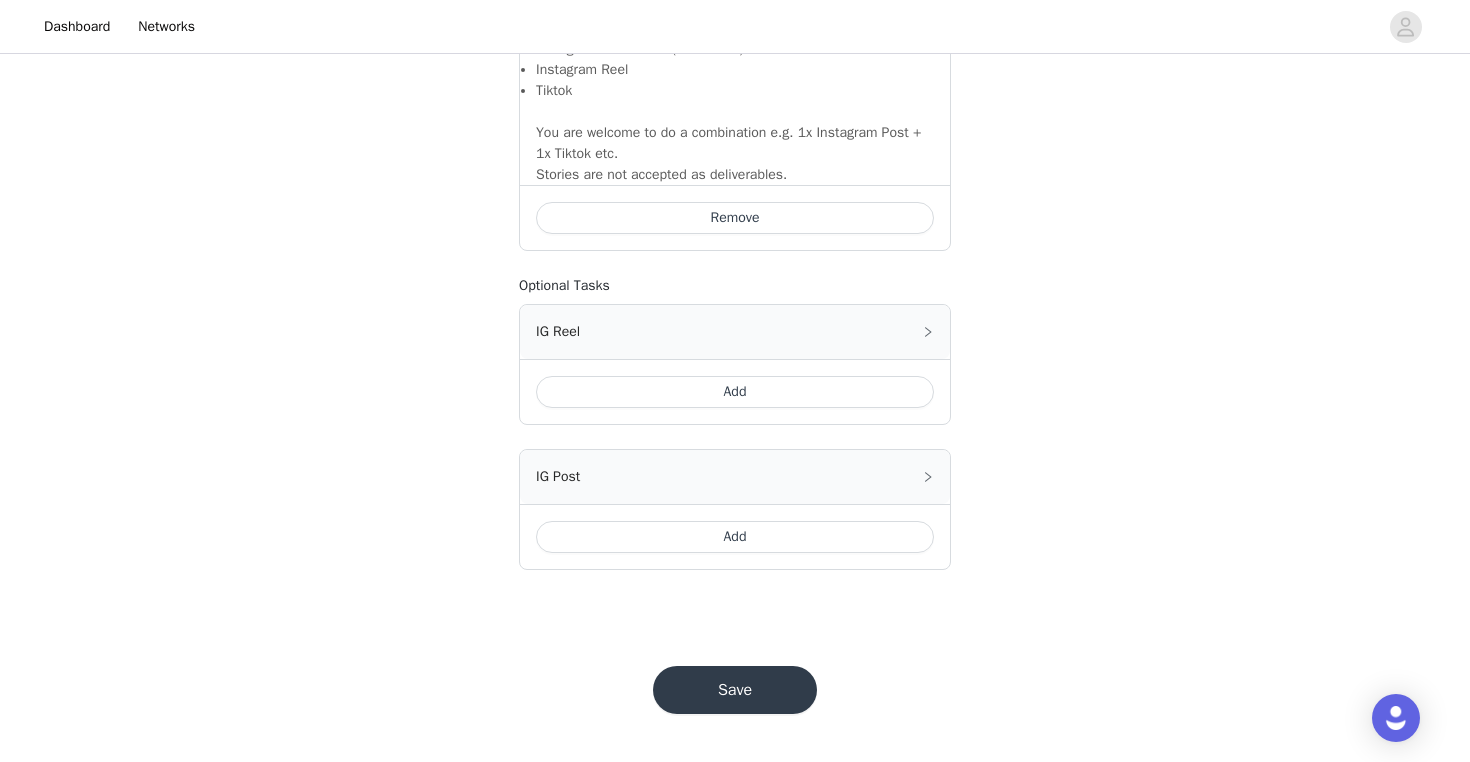 click on "Save" at bounding box center [735, 690] 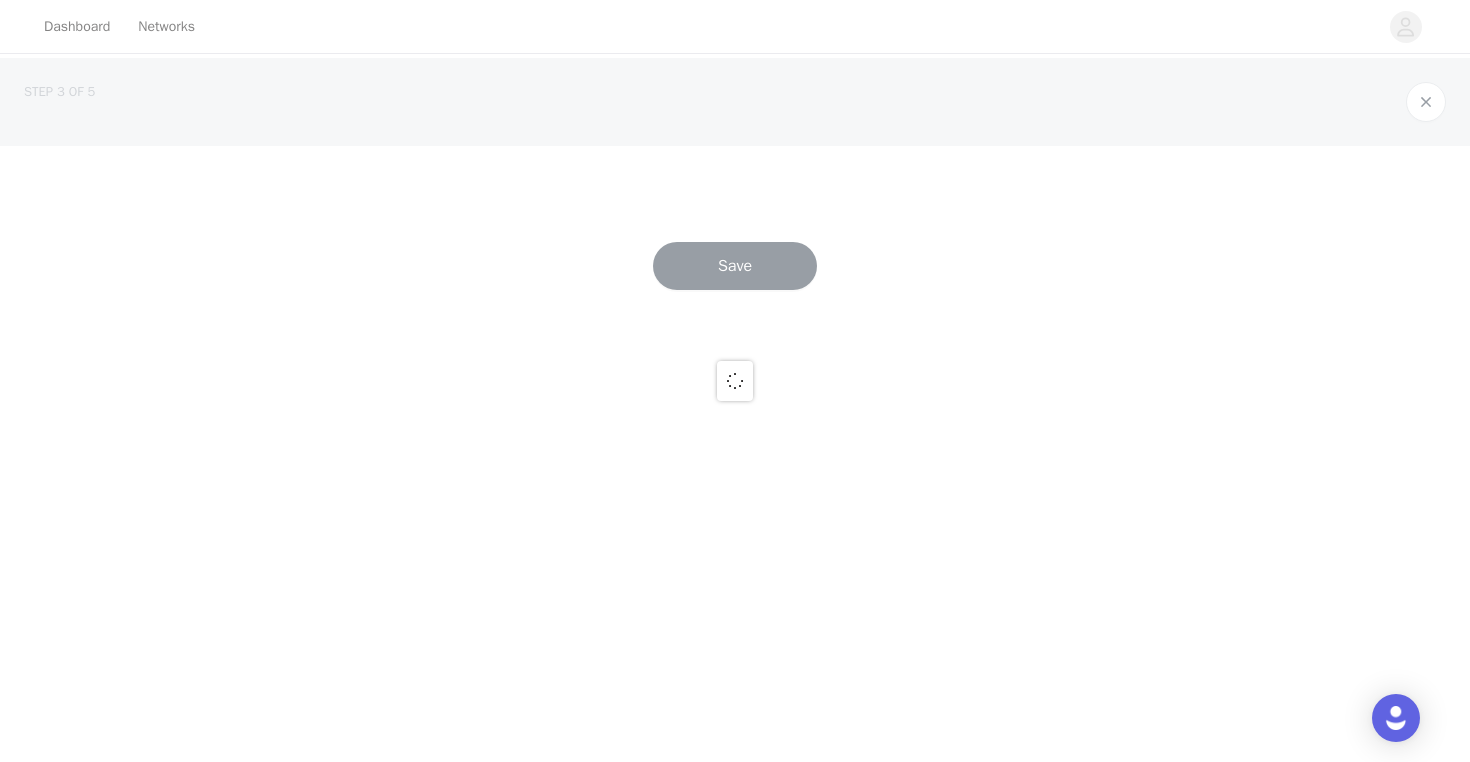 scroll, scrollTop: 0, scrollLeft: 0, axis: both 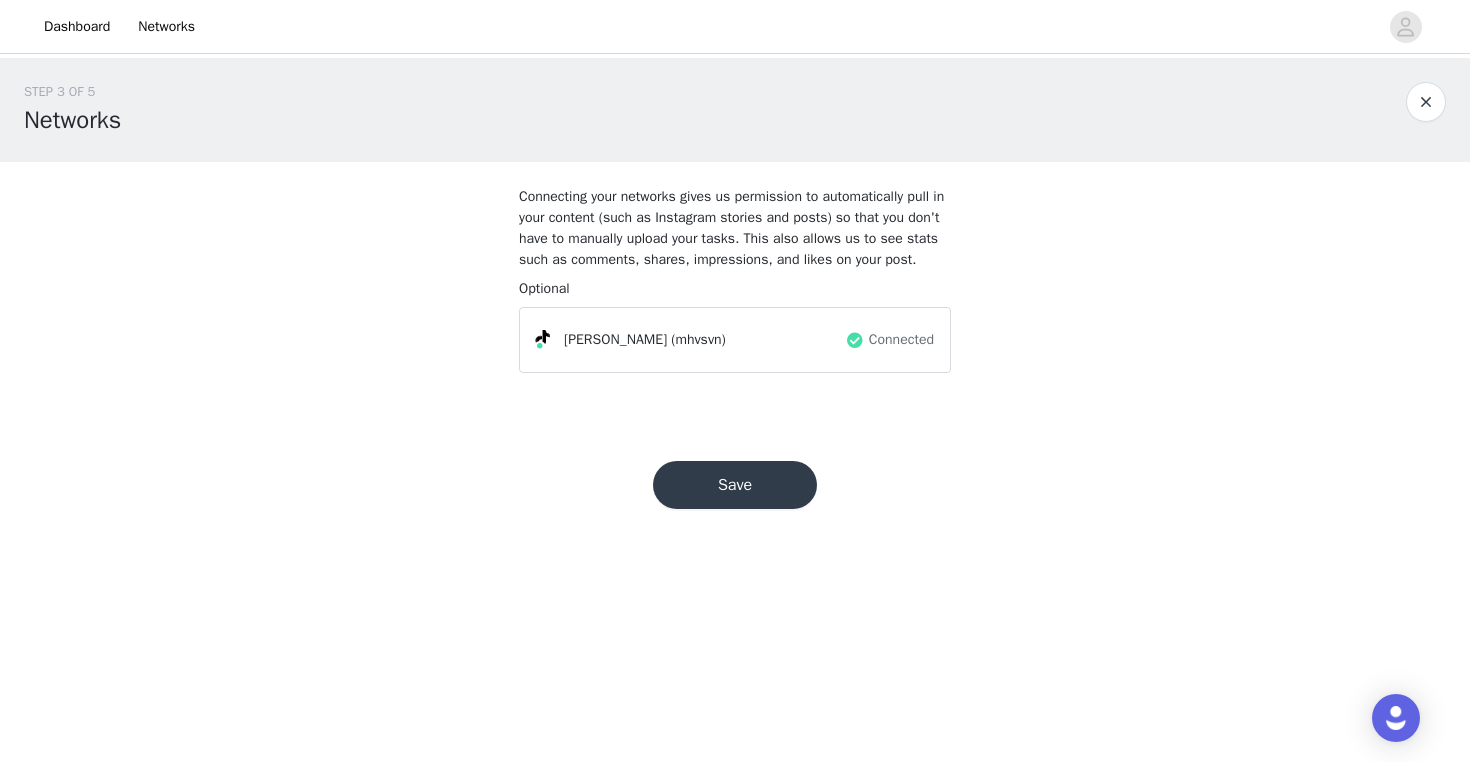 click at bounding box center (1426, 102) 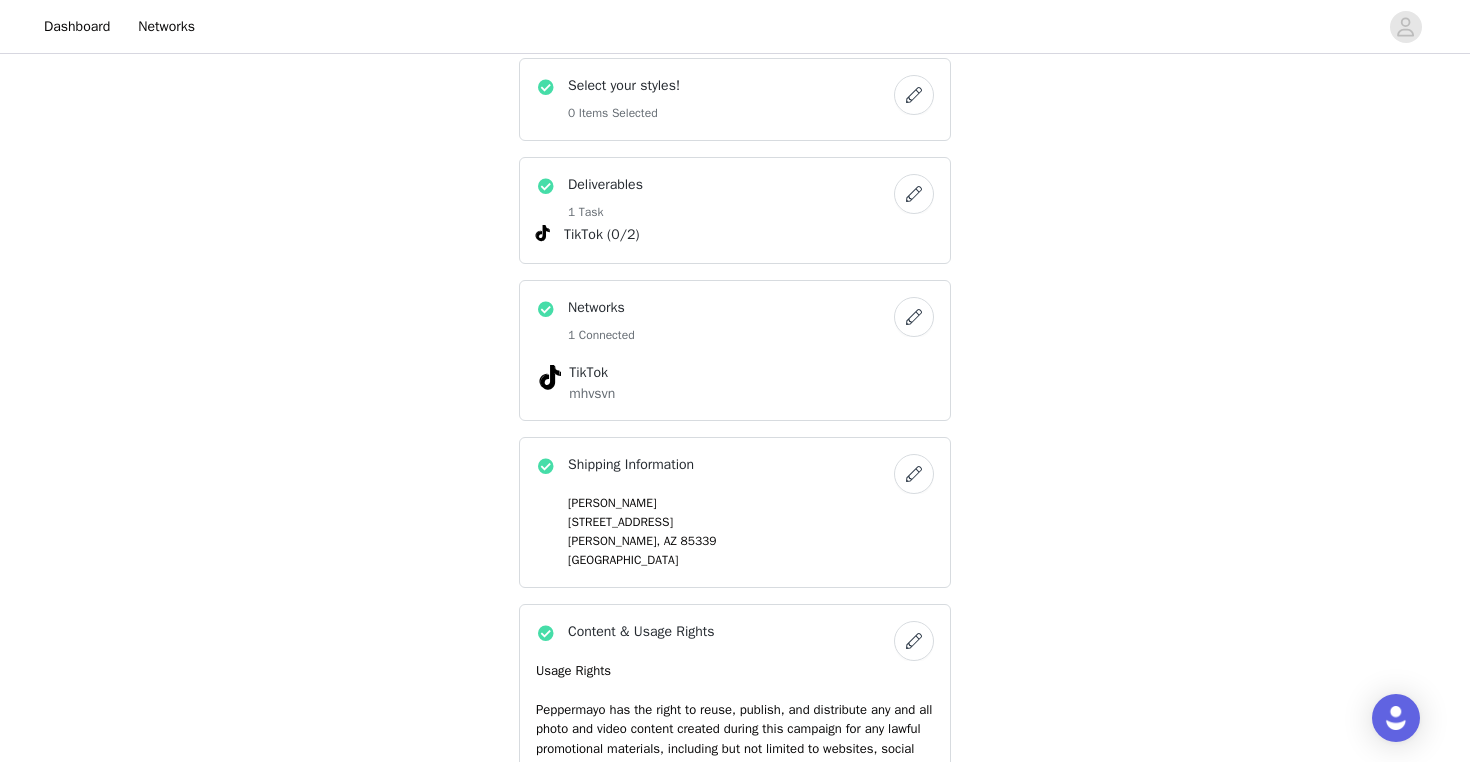 scroll, scrollTop: 694, scrollLeft: 0, axis: vertical 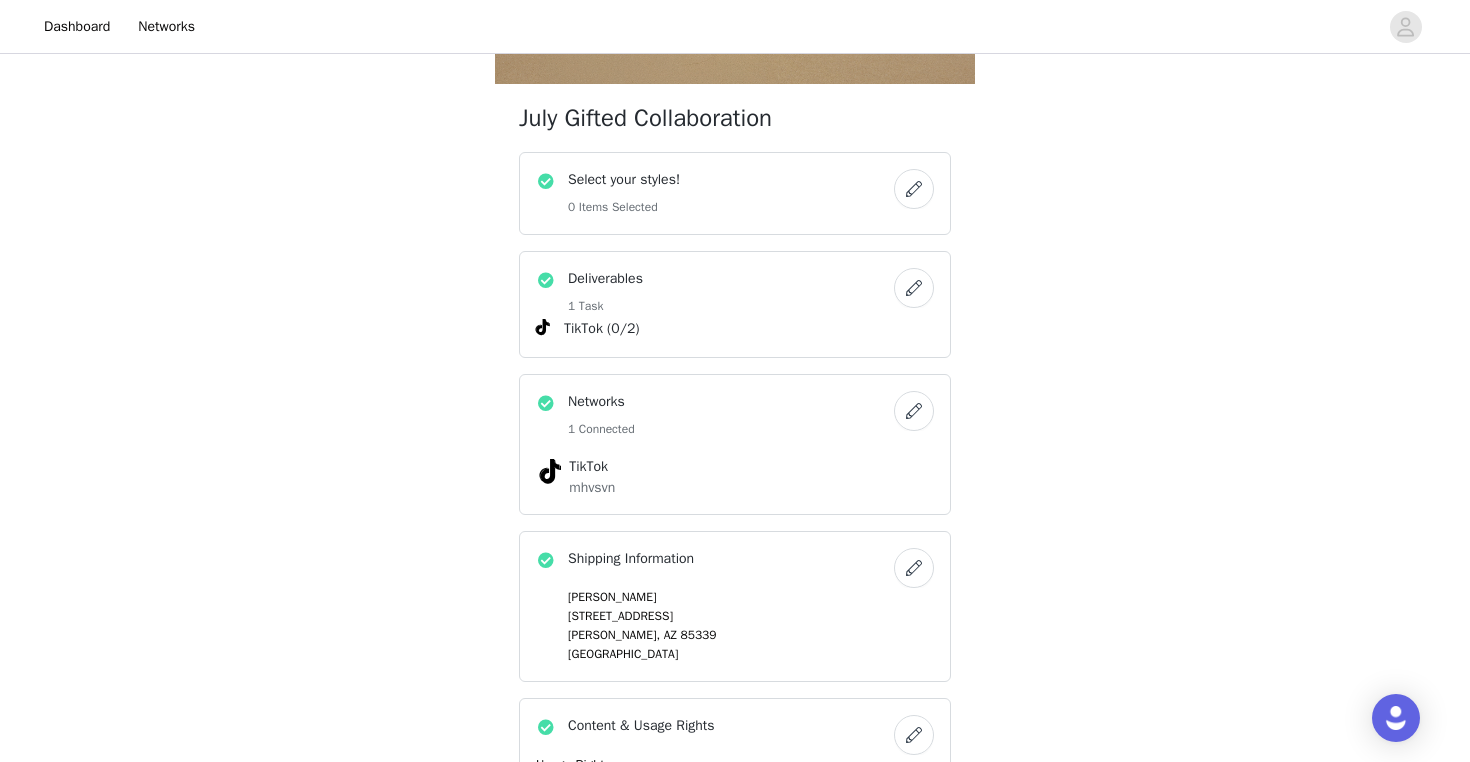 click at bounding box center [914, 189] 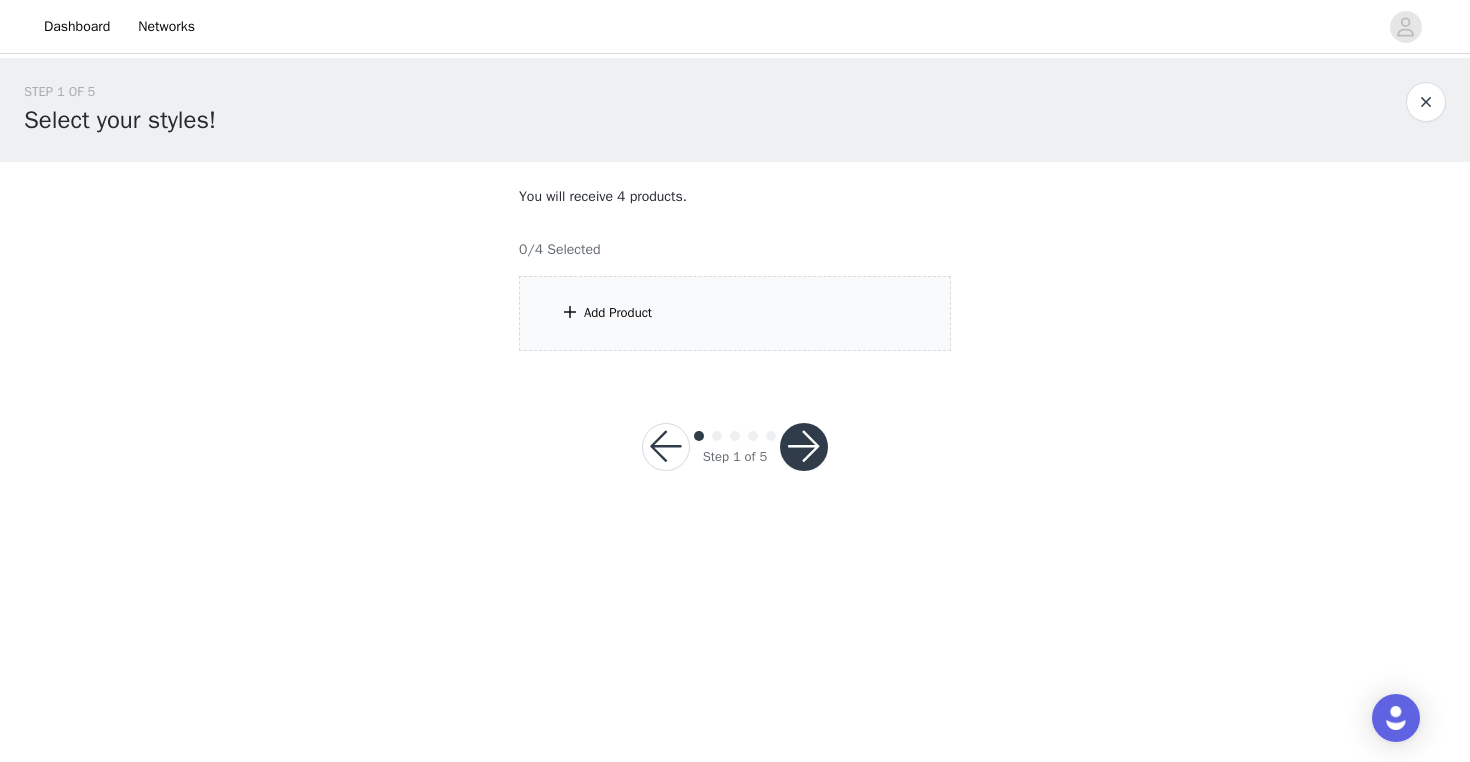 click on "Add Product" at bounding box center (735, 313) 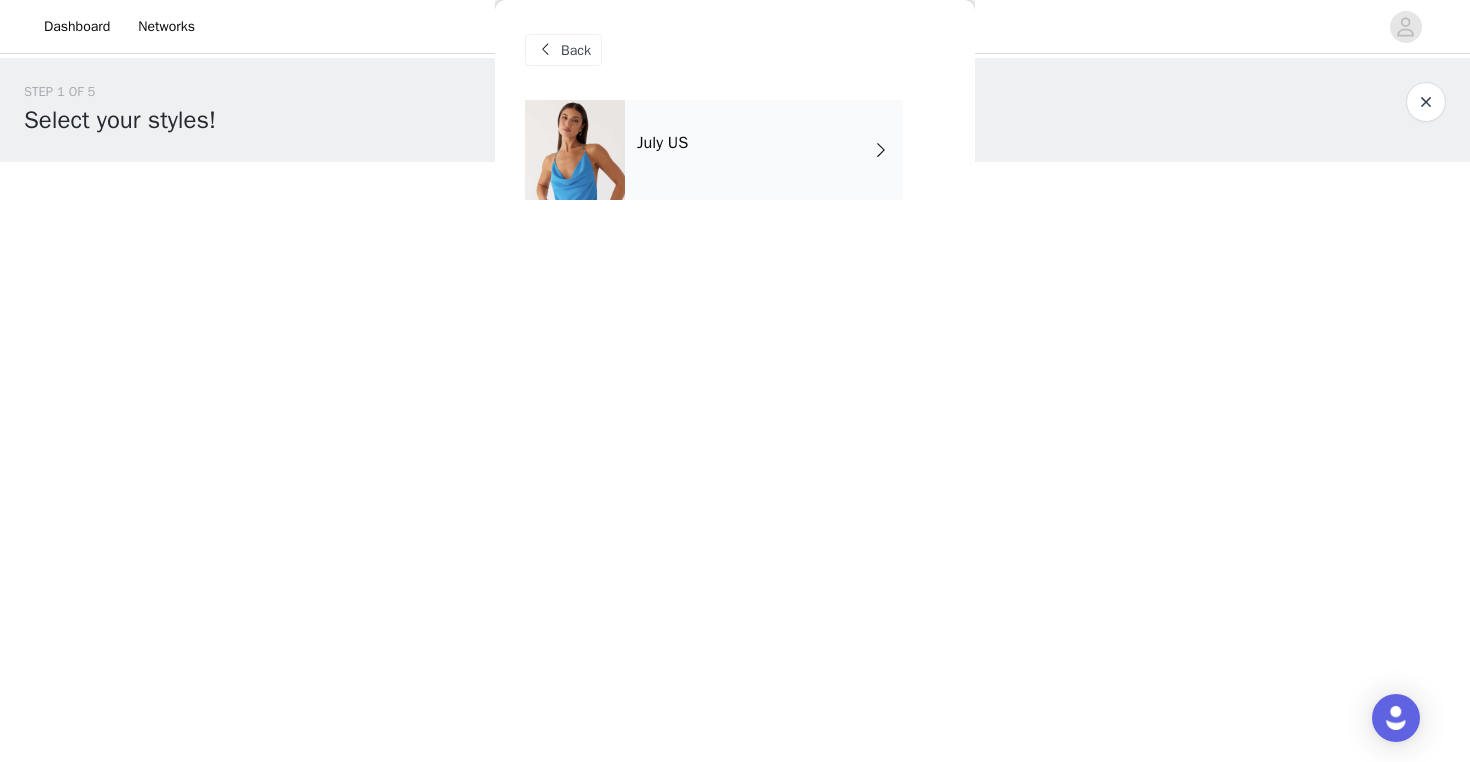 click at bounding box center (545, 50) 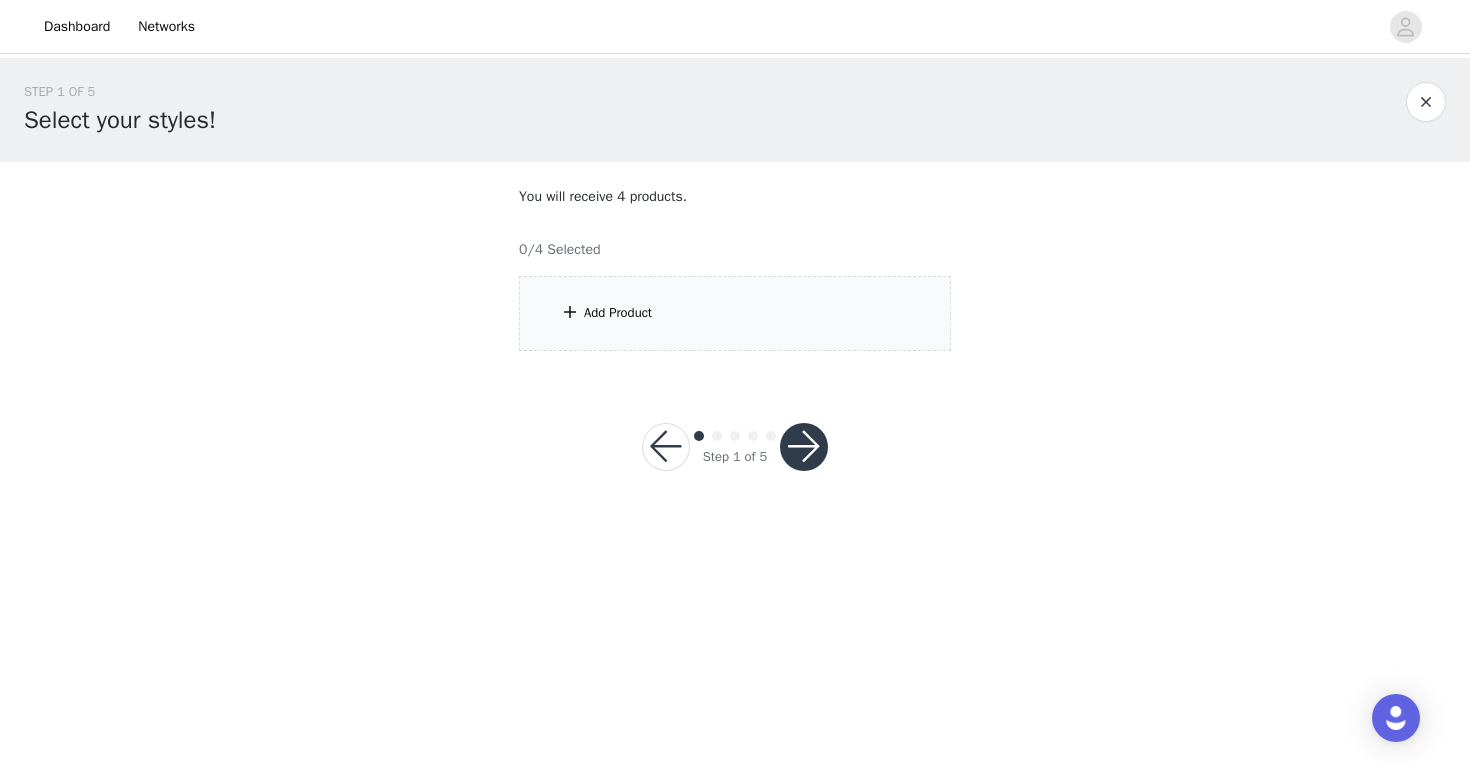click on "Add Product" at bounding box center (735, 313) 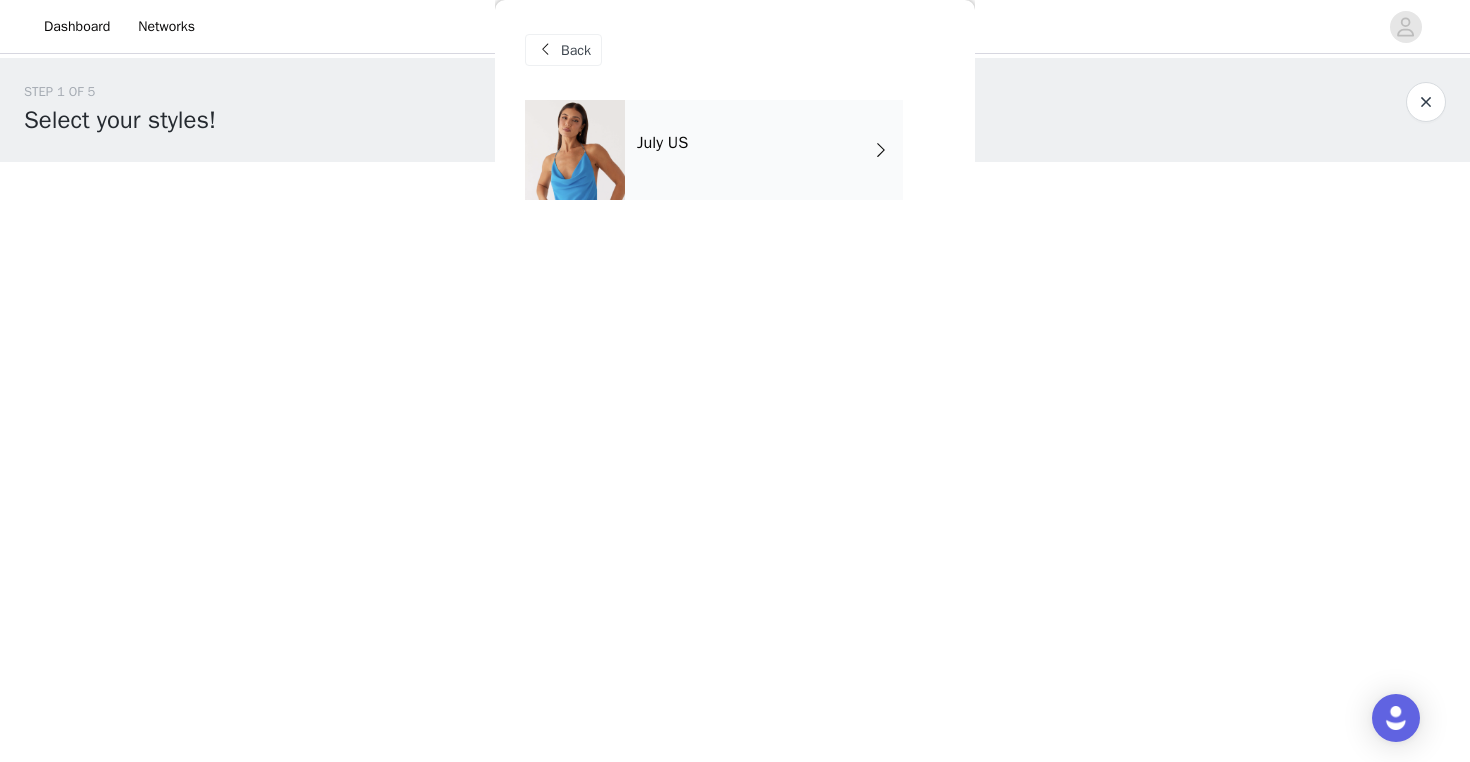 click on "July US" at bounding box center [764, 150] 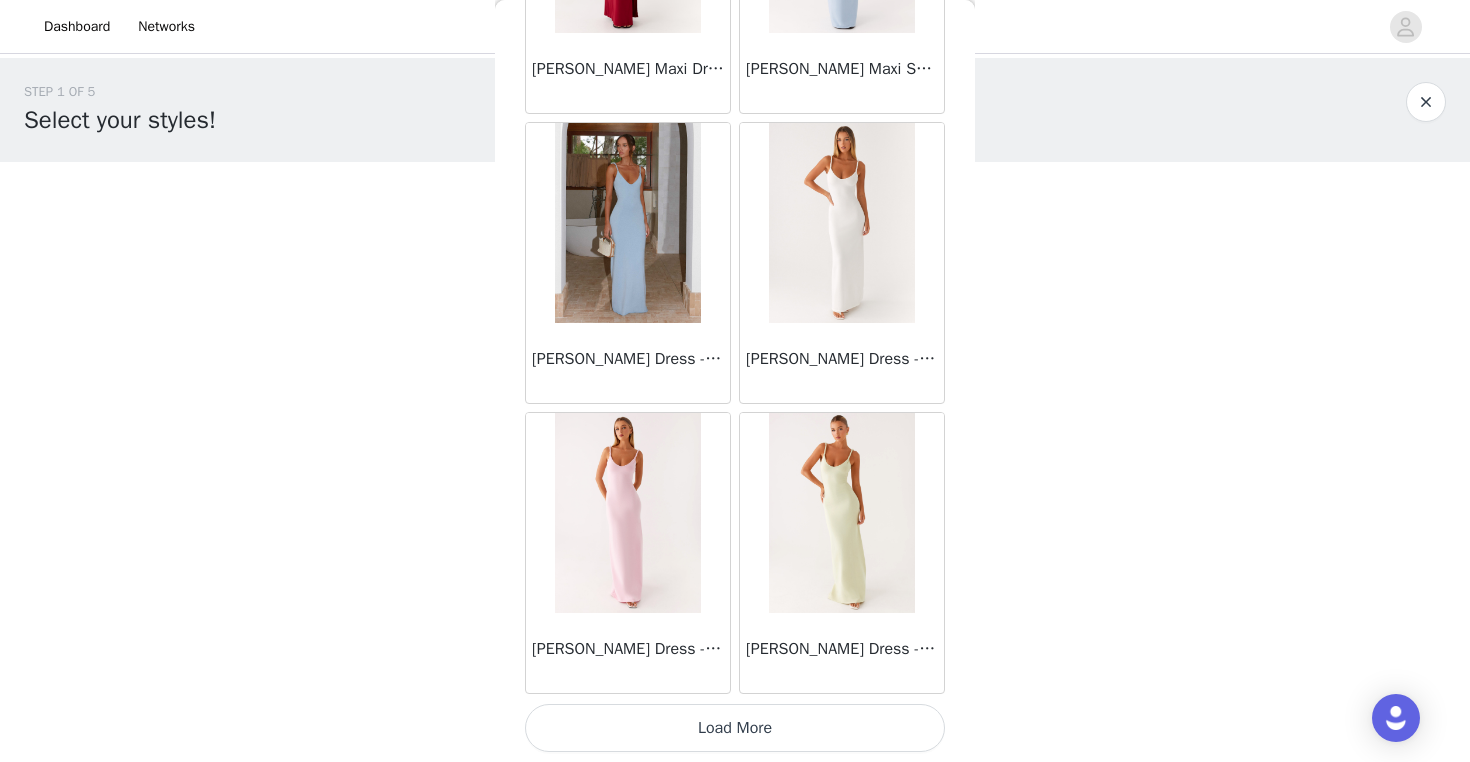 click on "Load More" at bounding box center (735, 728) 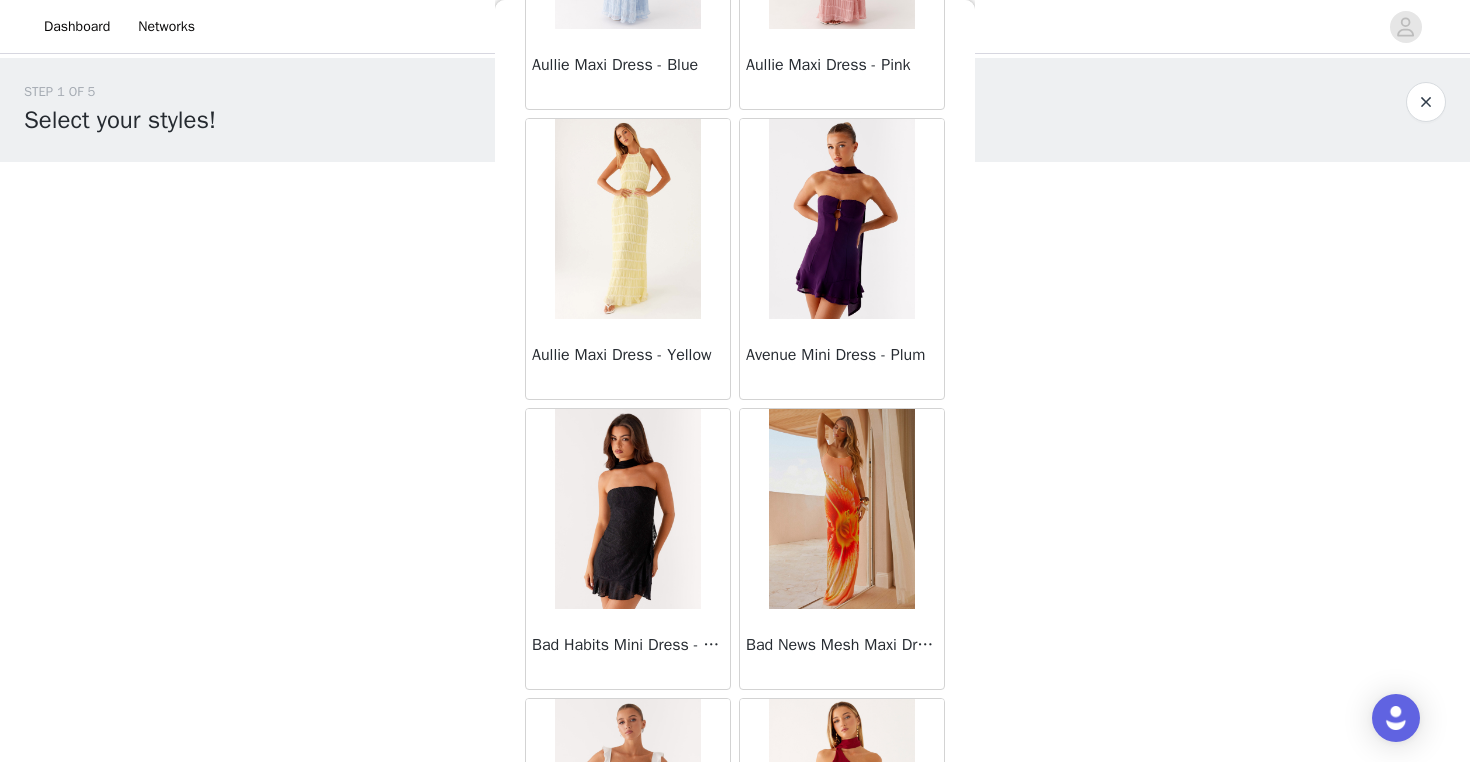 scroll, scrollTop: 5198, scrollLeft: 0, axis: vertical 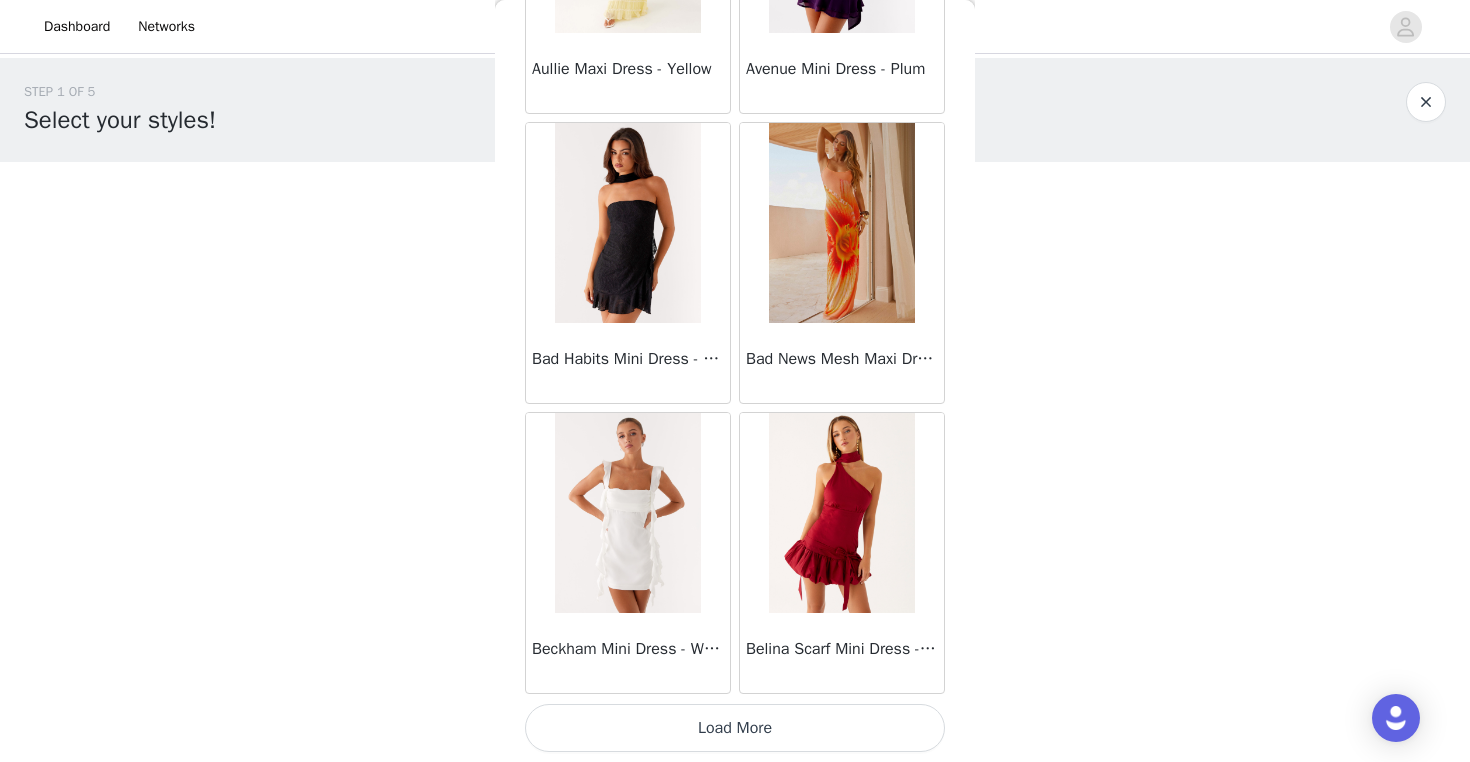 click on "Mariella Linen Maxi Skirt - Pink       Aamari Maxi Dress - Red       Abby Mini Dress - Floral Print       Adrina Ruffle Mini Dress - Pink Floral Print       Aiva Mini Dress - Yellow Floral       Alberta Maxi Dress - Mulberry       Alden Mini Dress - Floral Print       [PERSON_NAME] Maxi Dress - Multi       Aliah Knit Shorts - Yellow       [PERSON_NAME] Halter Maxi Dress - Yellow       [PERSON_NAME] Halter Mini Dress - [PERSON_NAME] Halter Mini Dress - Pastel Yellow       Alivia Mini Dress - Pink       [PERSON_NAME] Maxi Dress - Chocolate       [PERSON_NAME] Maxi Dress - Maroon       [PERSON_NAME] Knit Maxi Skirt - Blue       Anastasia Maxi Dress - Blue       Anastasia Maxi Dress - Ivory       Anastasia Maxi Dress - Pink       Anastasia Maxi Dress - [PERSON_NAME] Maxi Dress - Yellow       Anastasia Mini Dress - Blue       Anetta Maxi Dress - Pale Blue       Anetta Maxi Dress - Yellow       [PERSON_NAME] Maxi Dress - Yellow       [PERSON_NAME] [PERSON_NAME] Maxi Dress - Blue       [PERSON_NAME] One Button Cardigan - Black" at bounding box center [735, -2170] 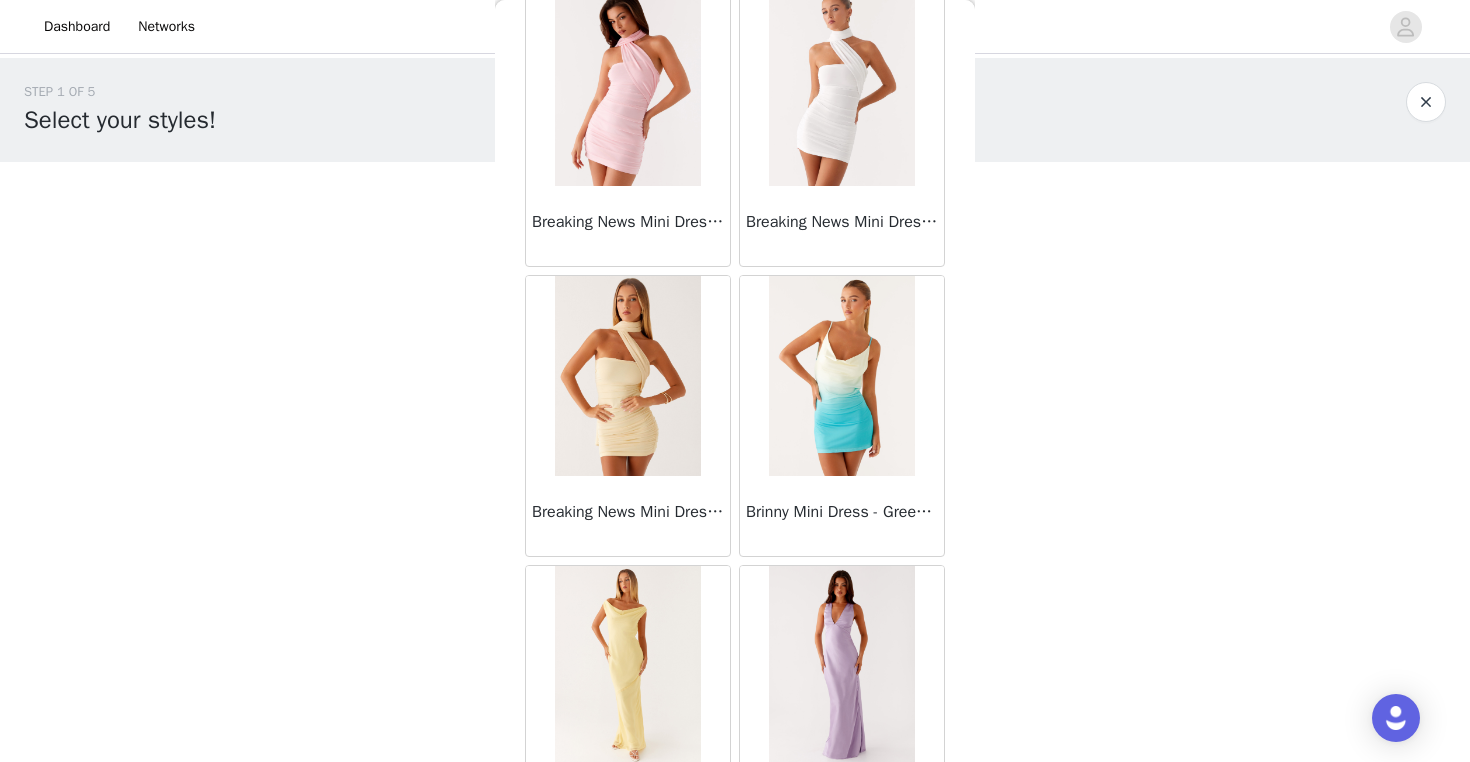 scroll, scrollTop: 8098, scrollLeft: 0, axis: vertical 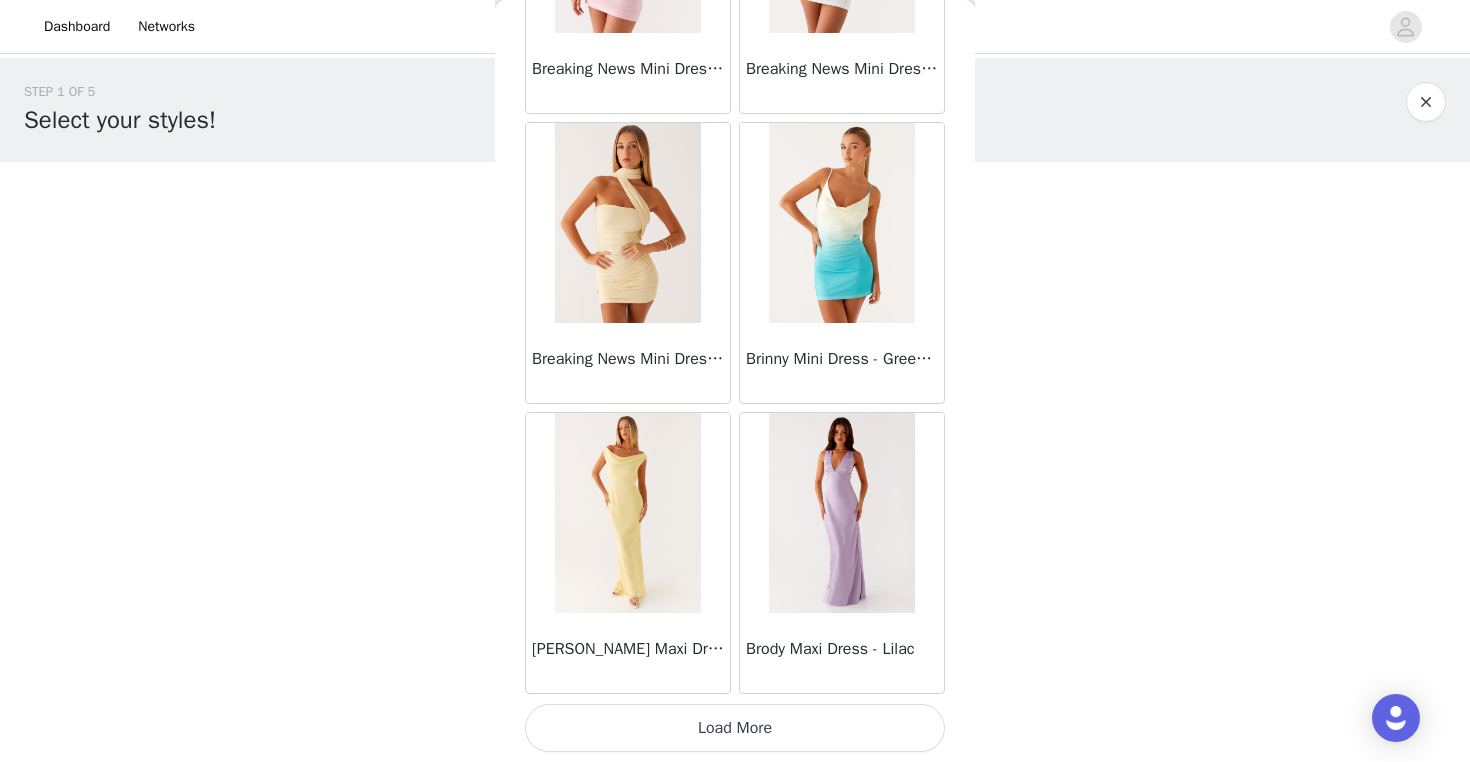 click on "Load More" at bounding box center [735, 728] 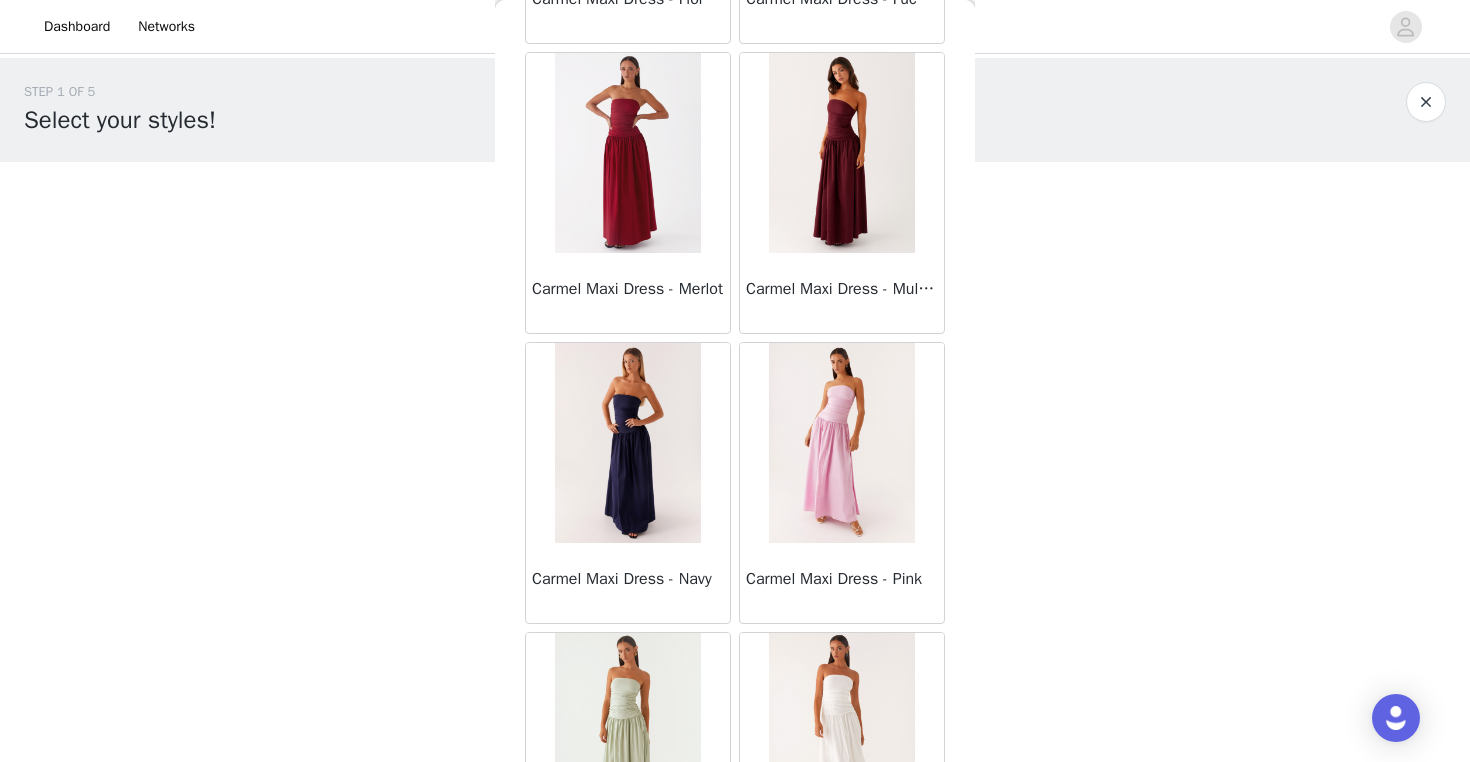 scroll, scrollTop: 10998, scrollLeft: 0, axis: vertical 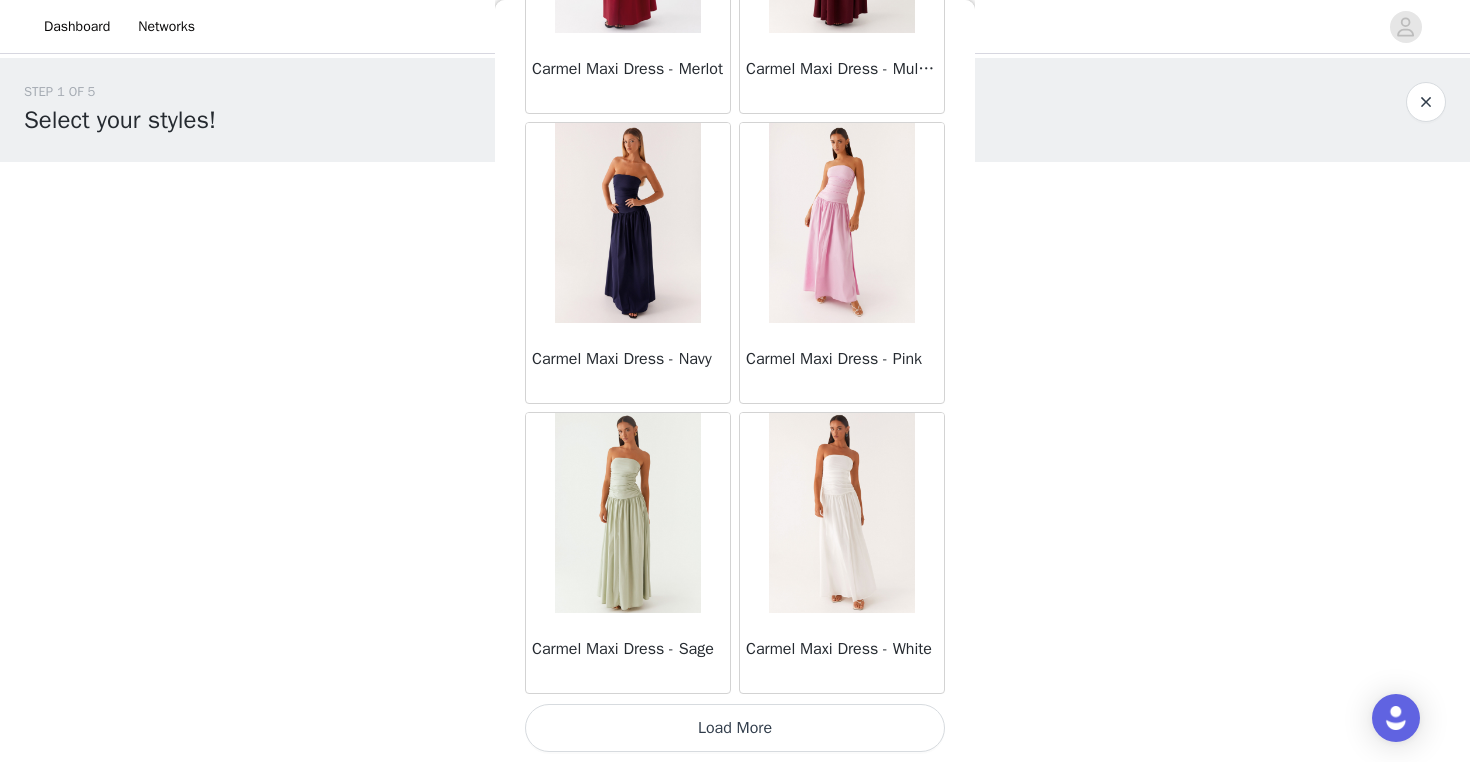 click on "Load More" at bounding box center (735, 728) 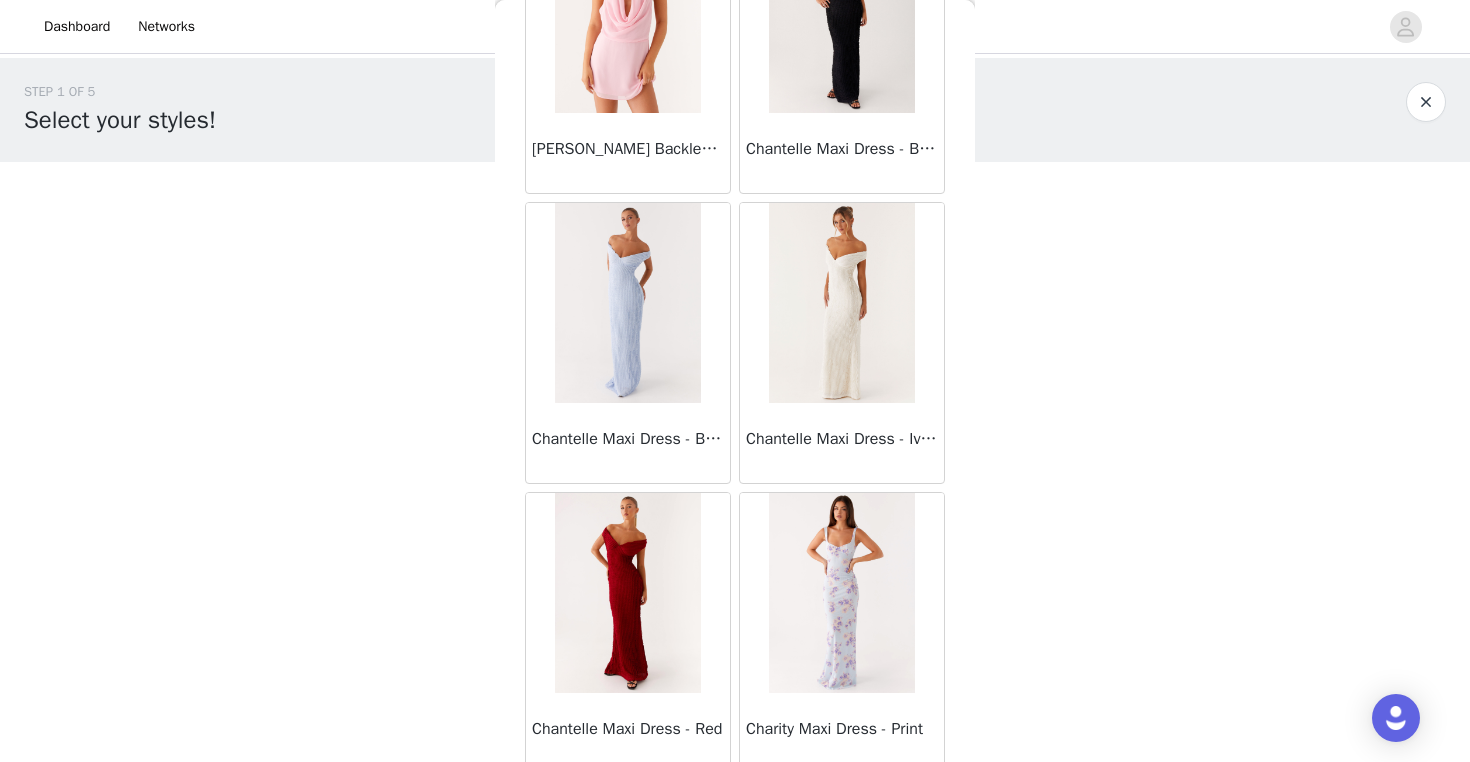 scroll, scrollTop: 13898, scrollLeft: 0, axis: vertical 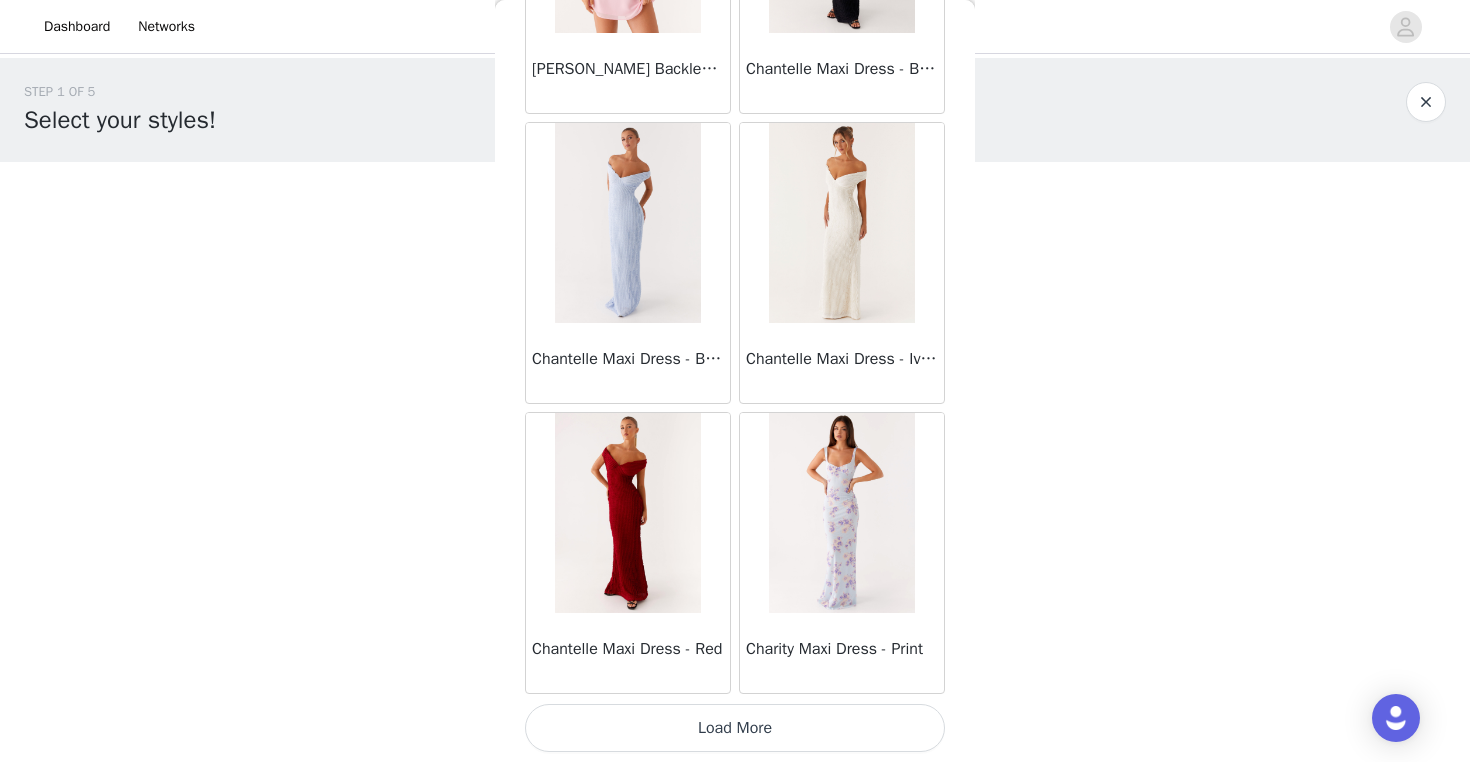 click on "Load More" at bounding box center (735, 728) 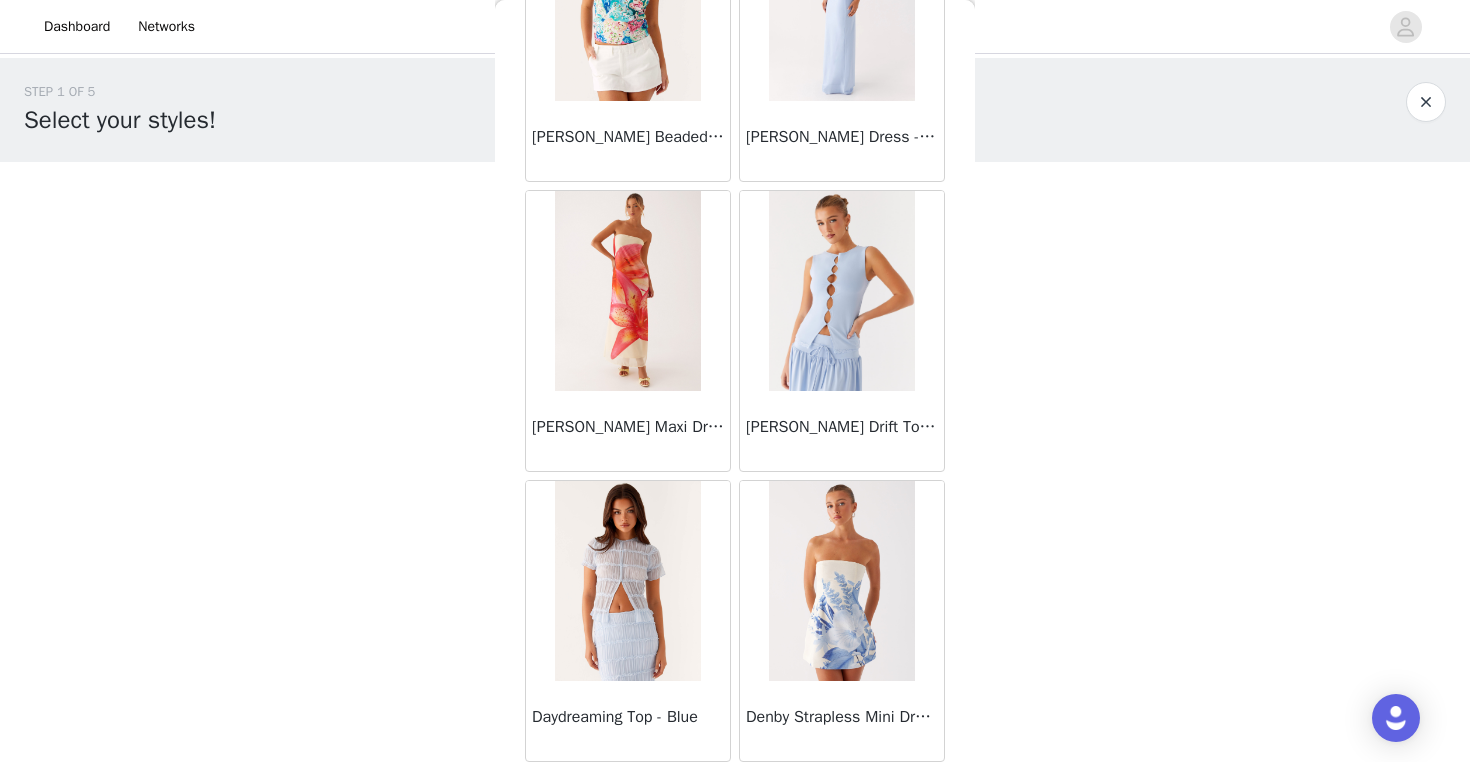 scroll, scrollTop: 16798, scrollLeft: 0, axis: vertical 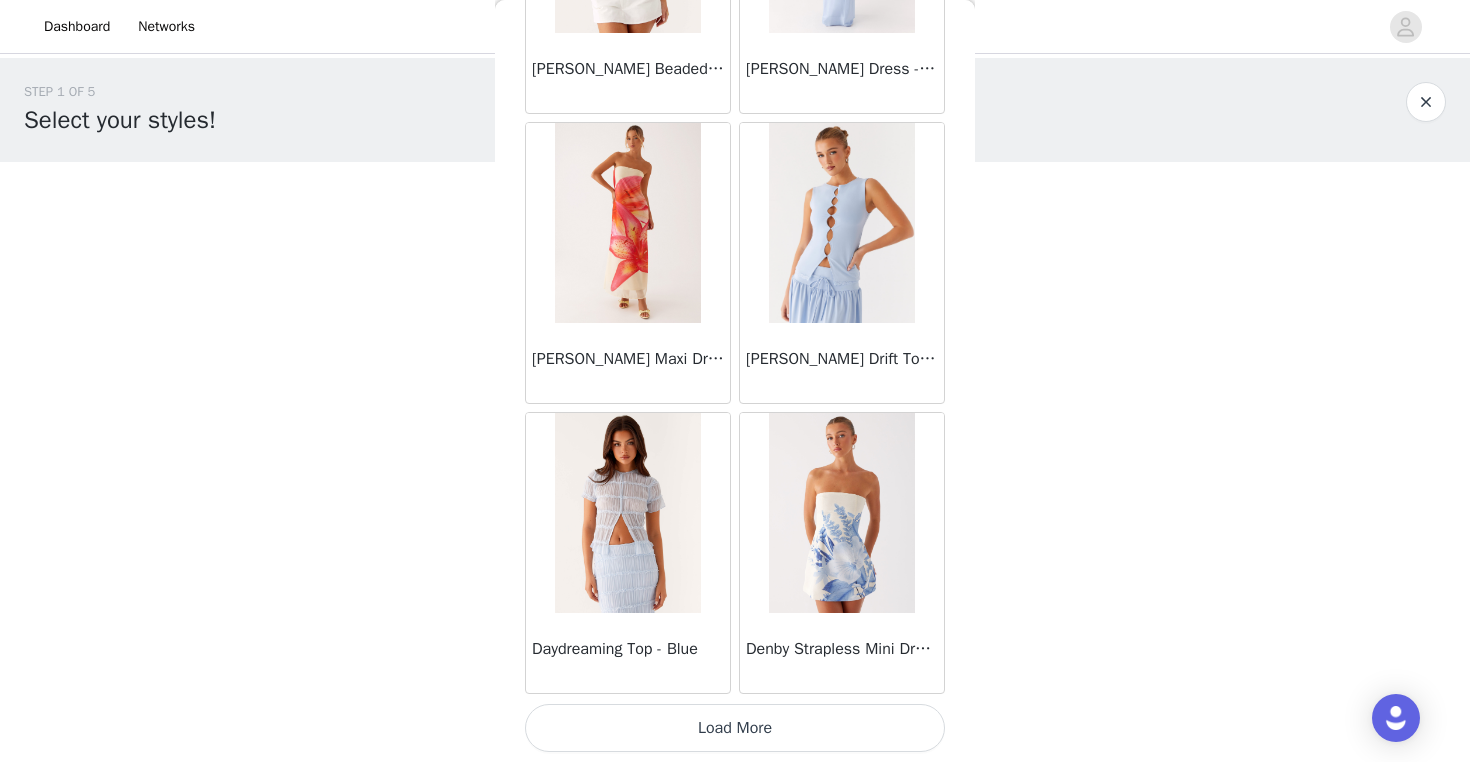 click on "Load More" at bounding box center (735, 728) 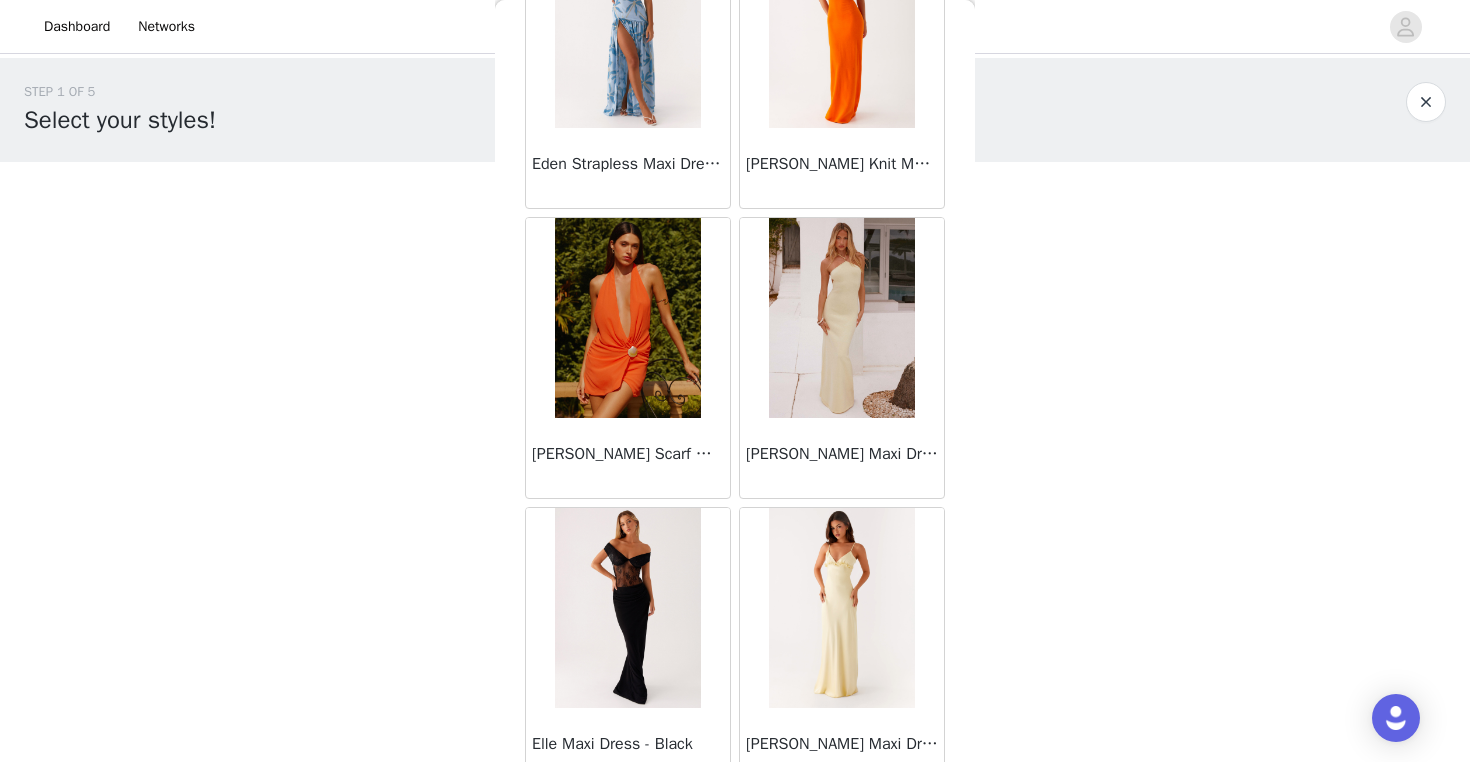 scroll, scrollTop: 19698, scrollLeft: 0, axis: vertical 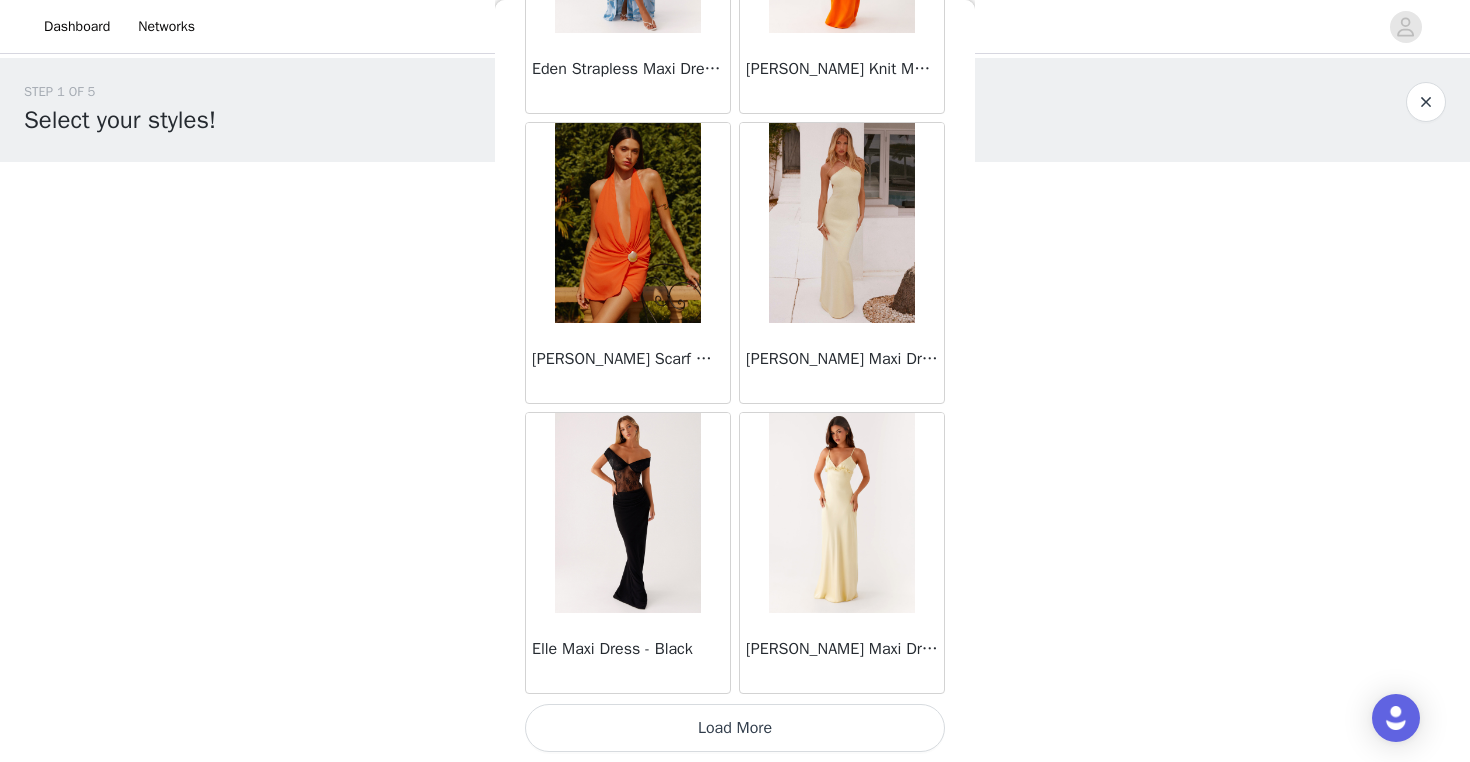 click on "Load More" at bounding box center (735, 728) 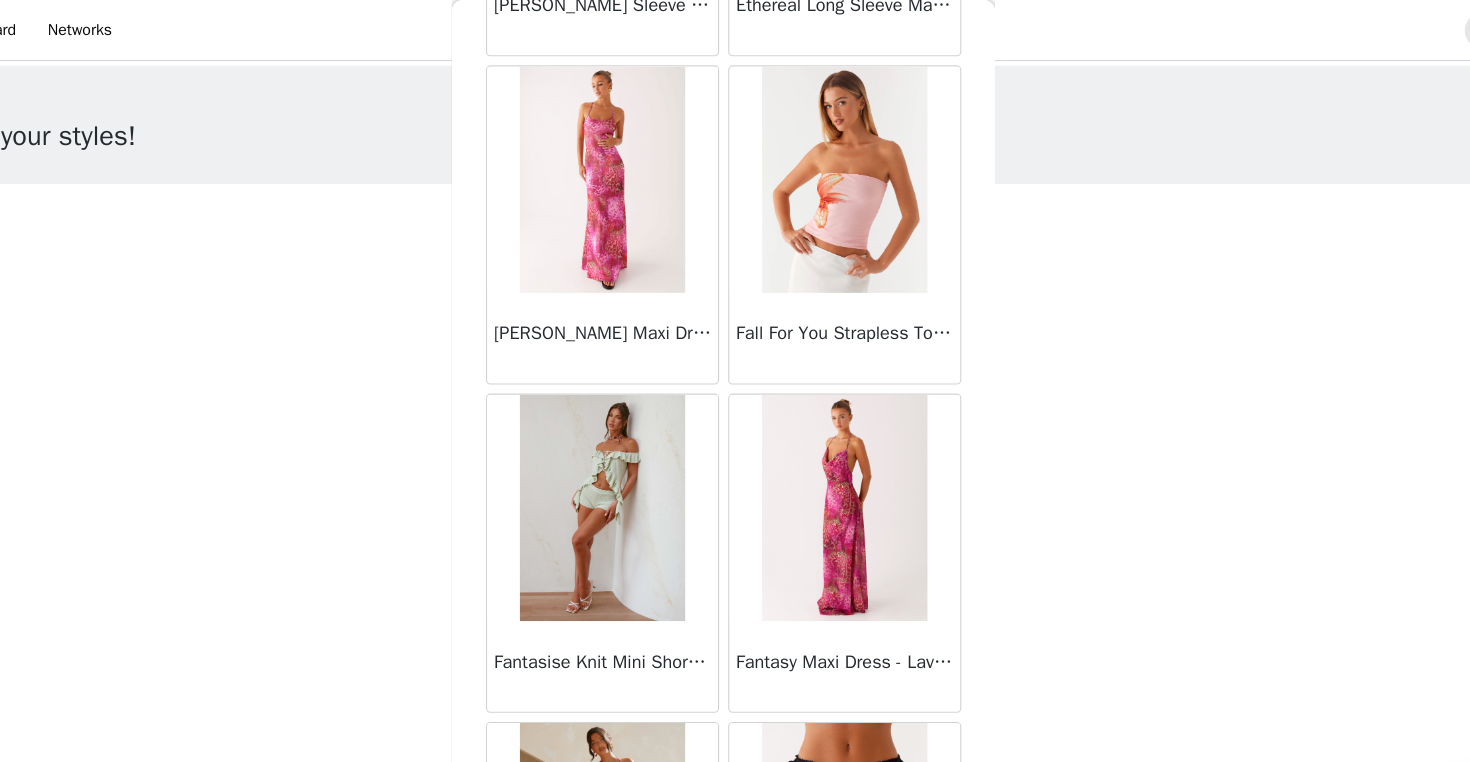scroll, scrollTop: 22598, scrollLeft: 0, axis: vertical 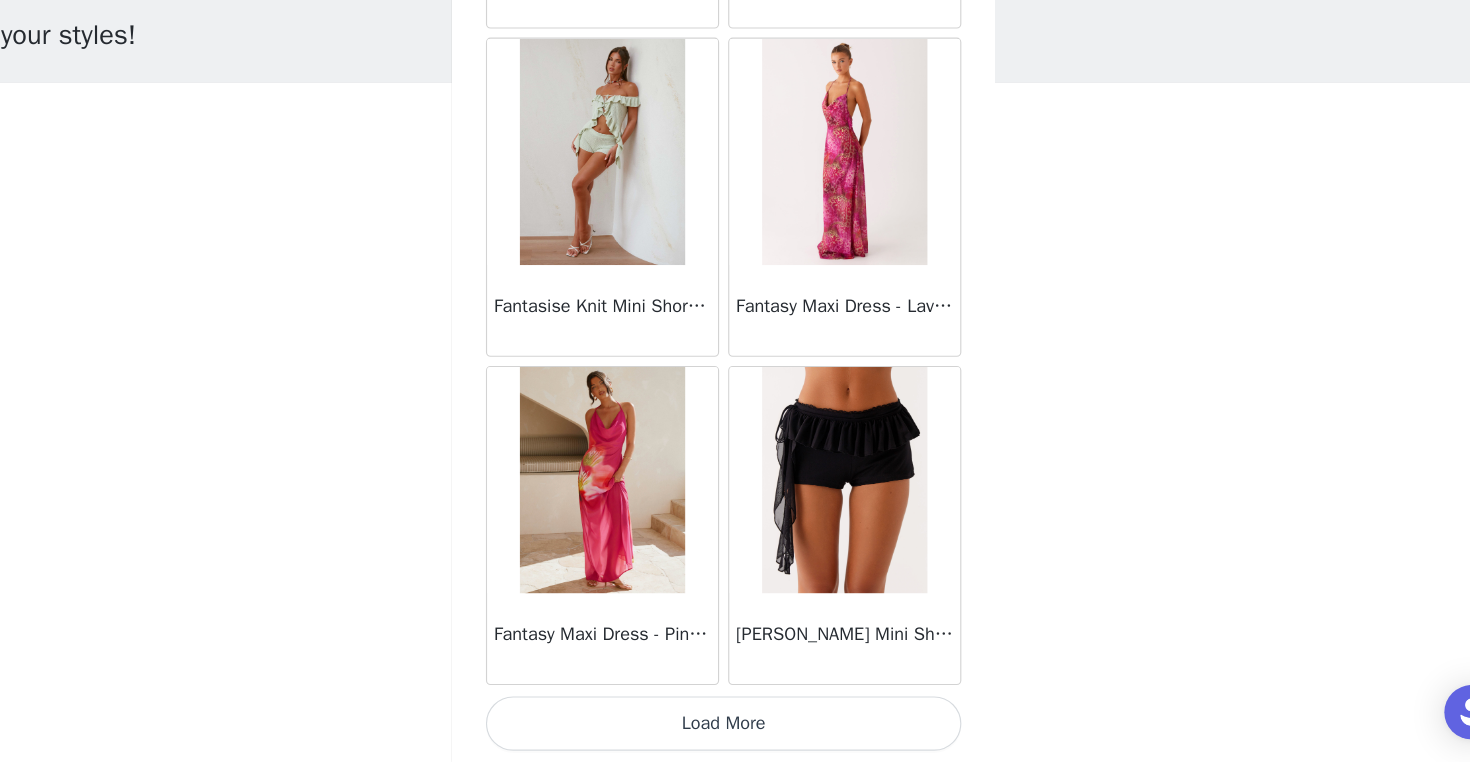 click on "Load More" at bounding box center (735, 728) 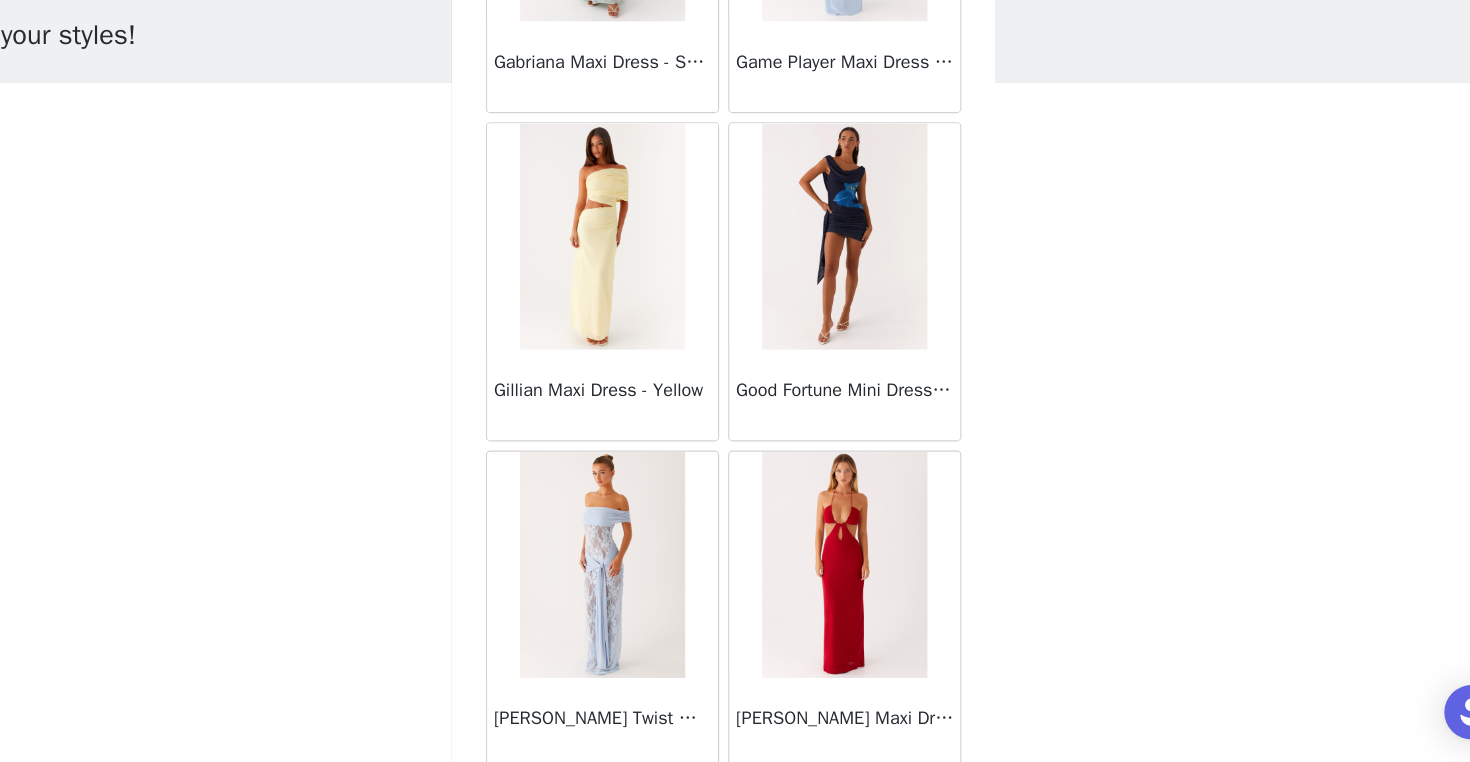scroll, scrollTop: 25498, scrollLeft: 0, axis: vertical 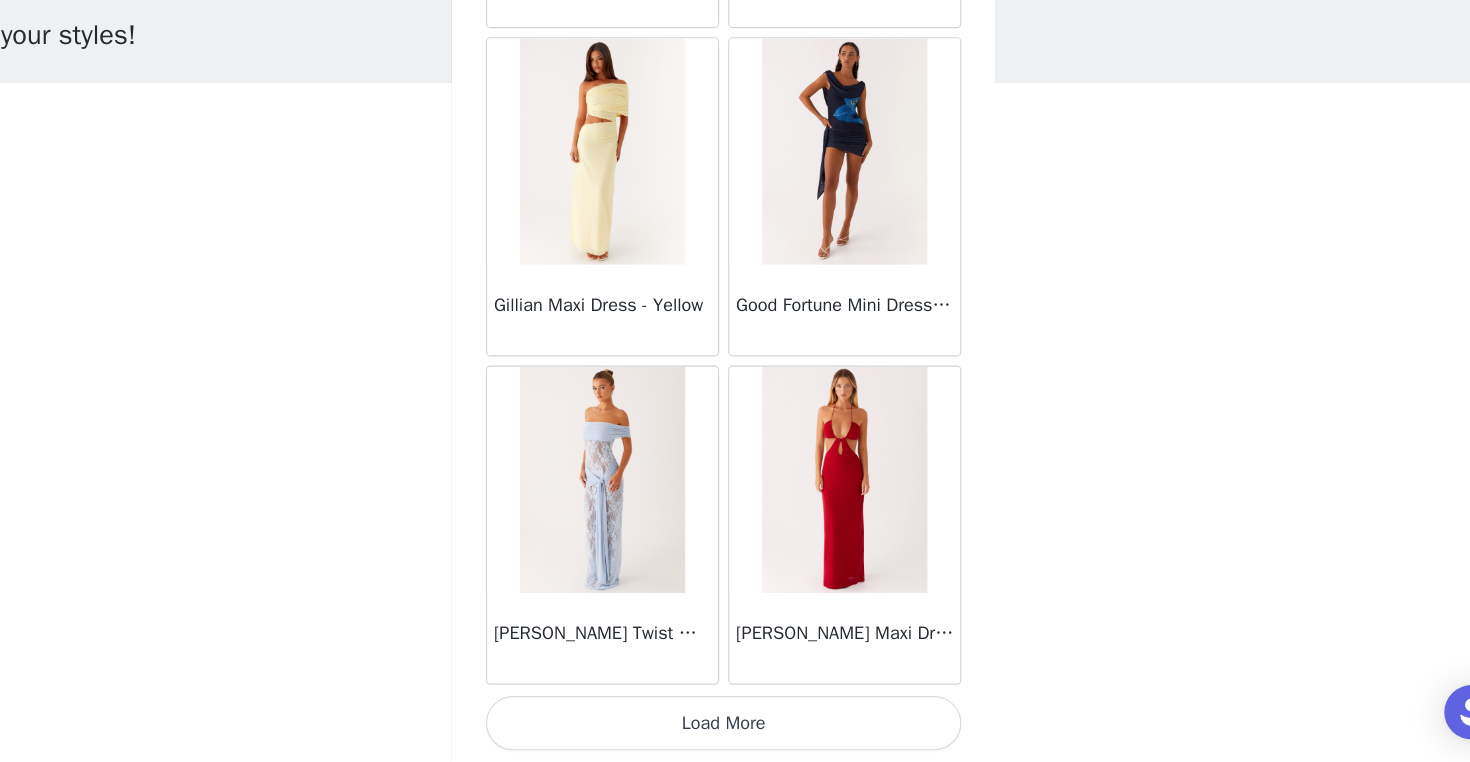 click on "Load More" at bounding box center (735, 728) 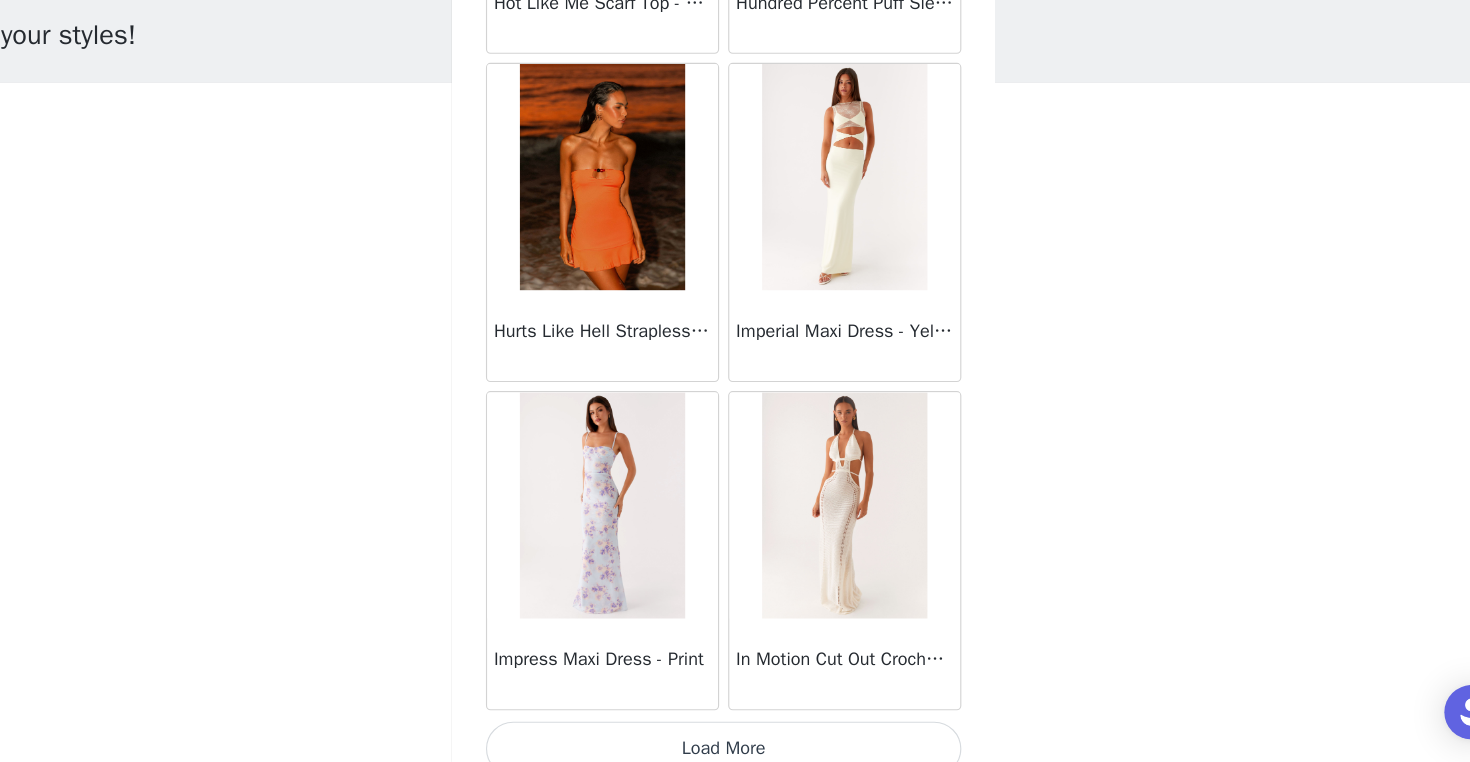 scroll, scrollTop: 28398, scrollLeft: 0, axis: vertical 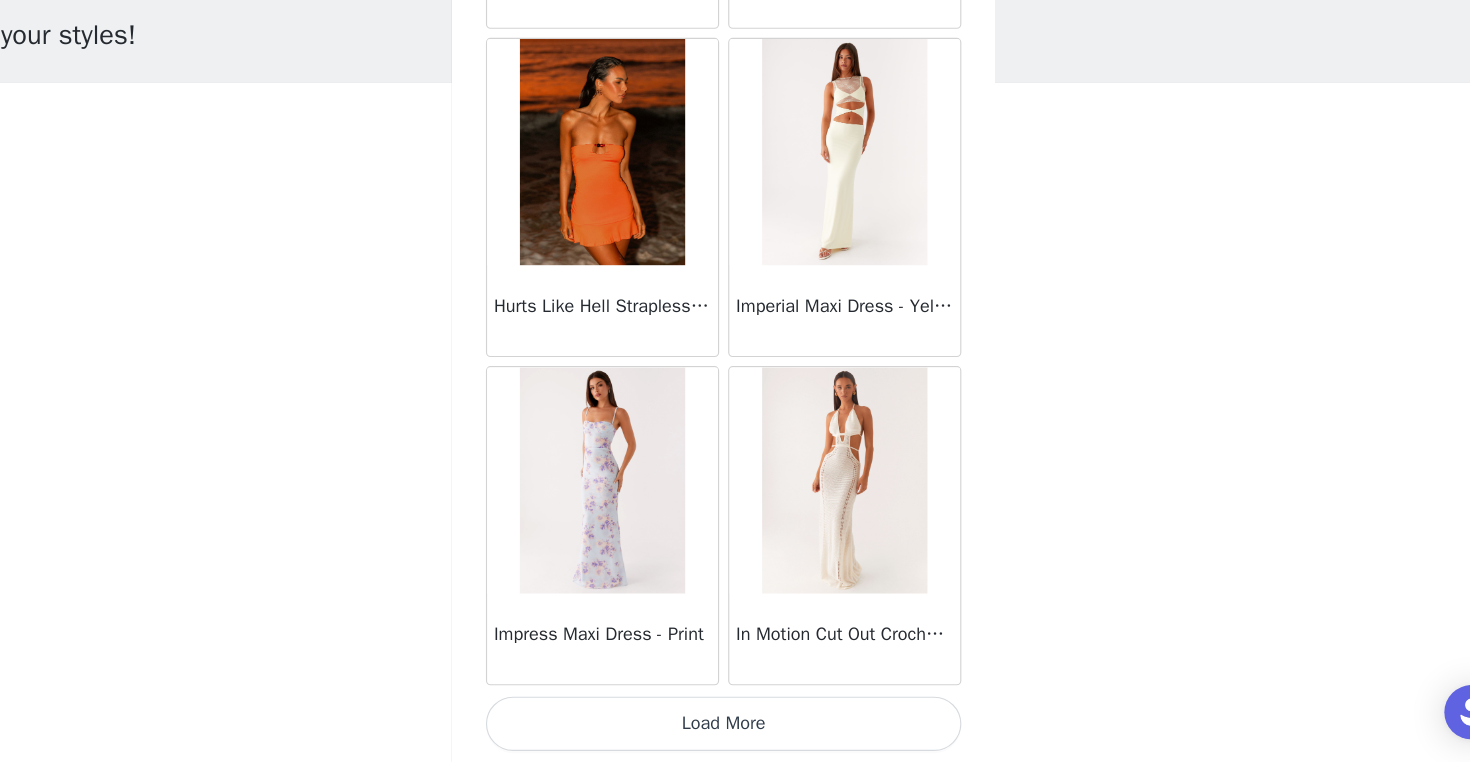 click on "Load More" at bounding box center [735, 728] 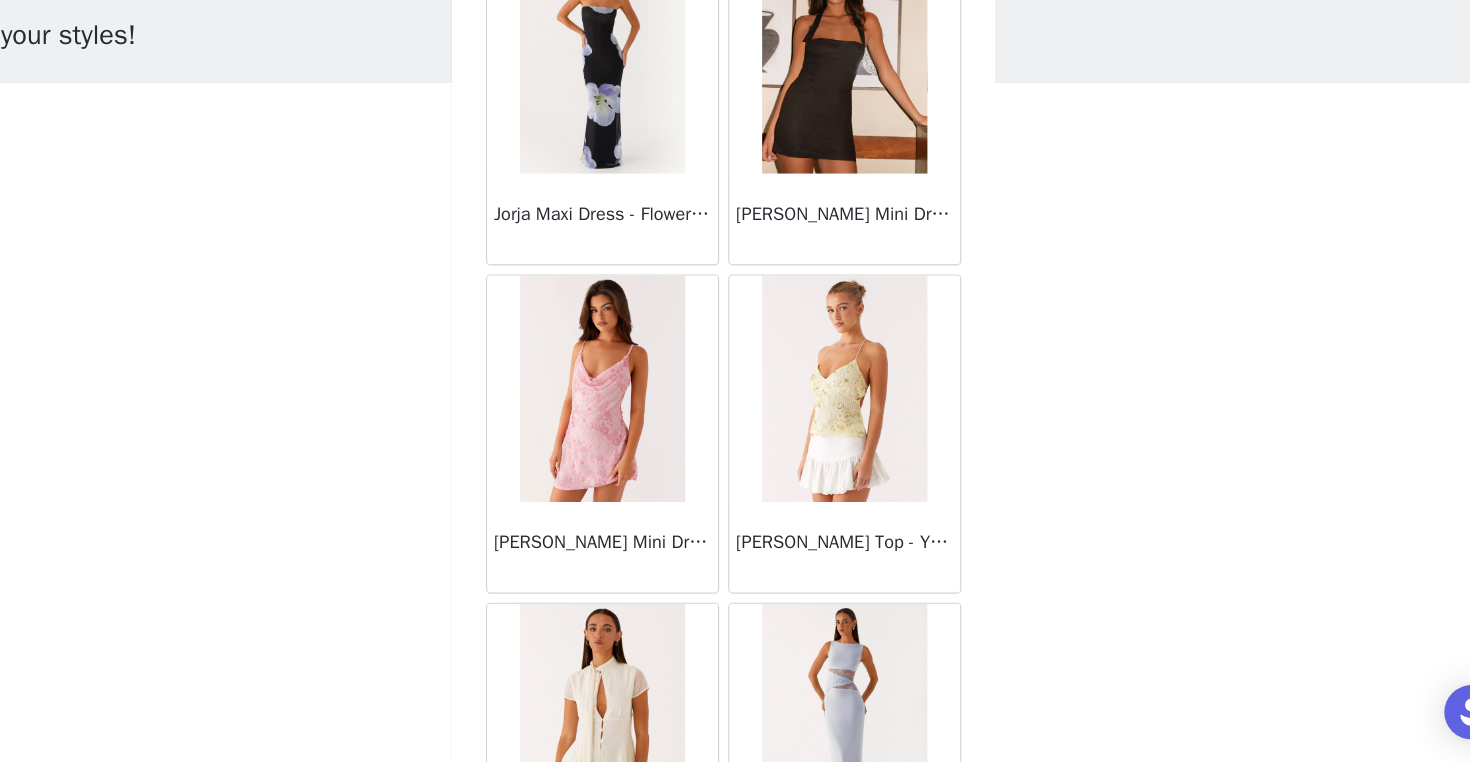 scroll, scrollTop: 31298, scrollLeft: 0, axis: vertical 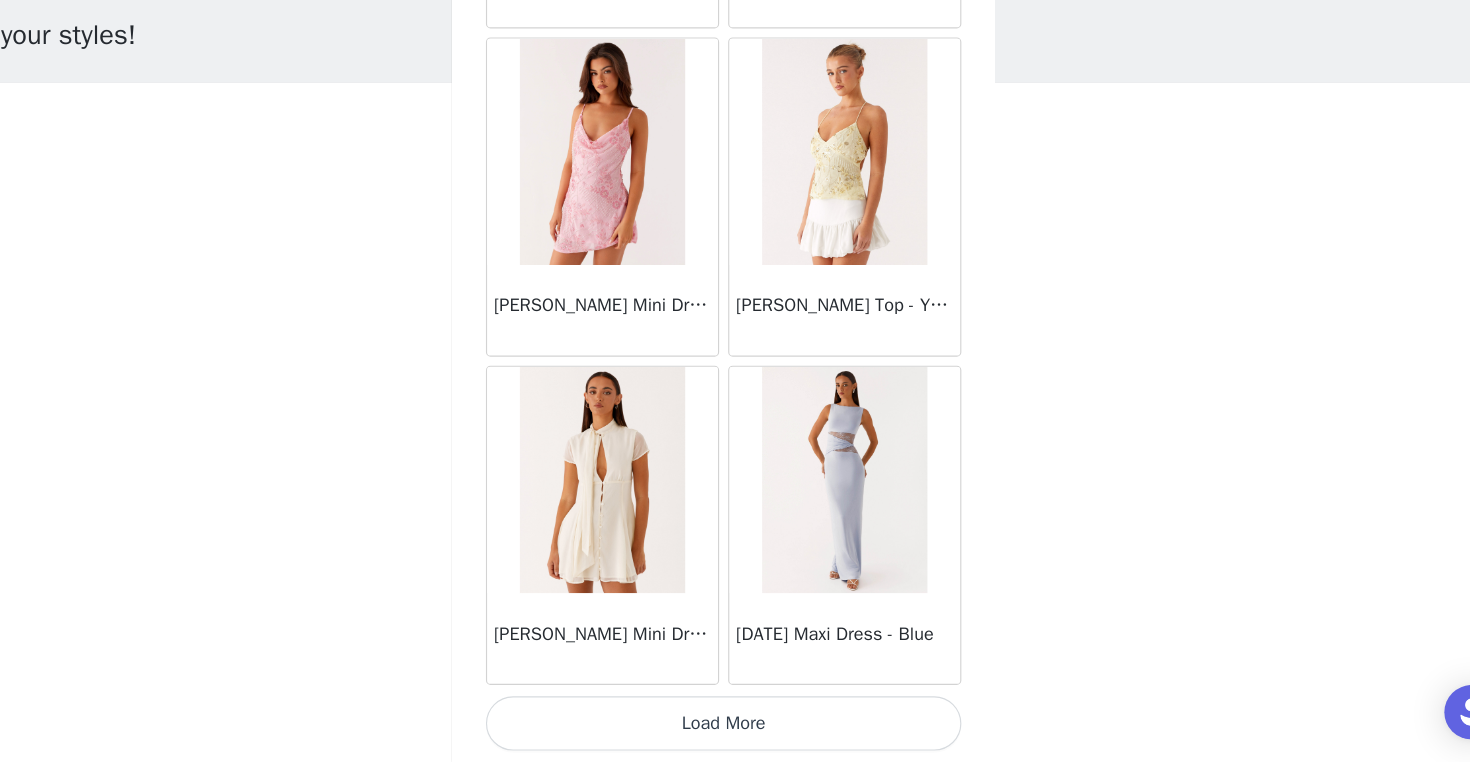 click on "Load More" at bounding box center (735, 728) 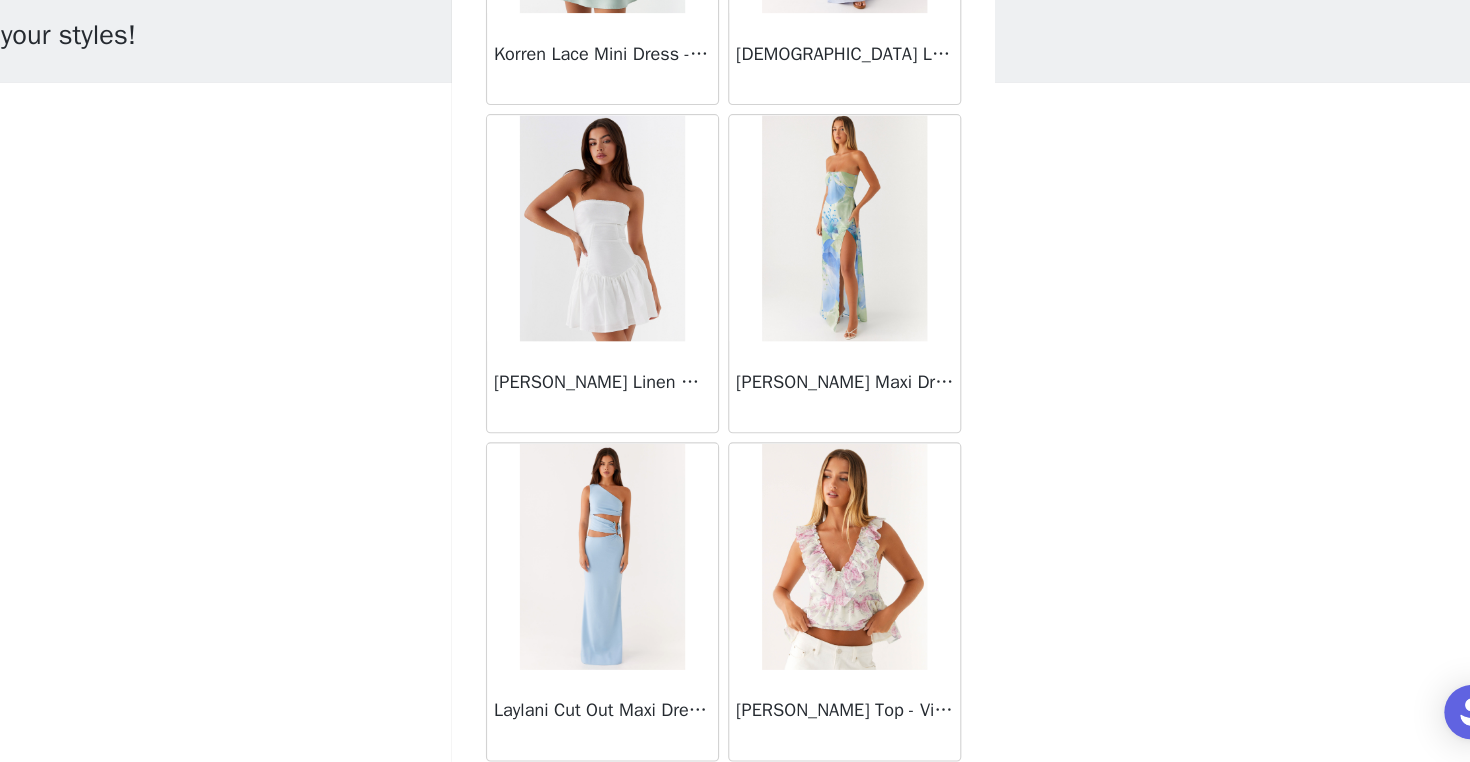 scroll, scrollTop: 34198, scrollLeft: 0, axis: vertical 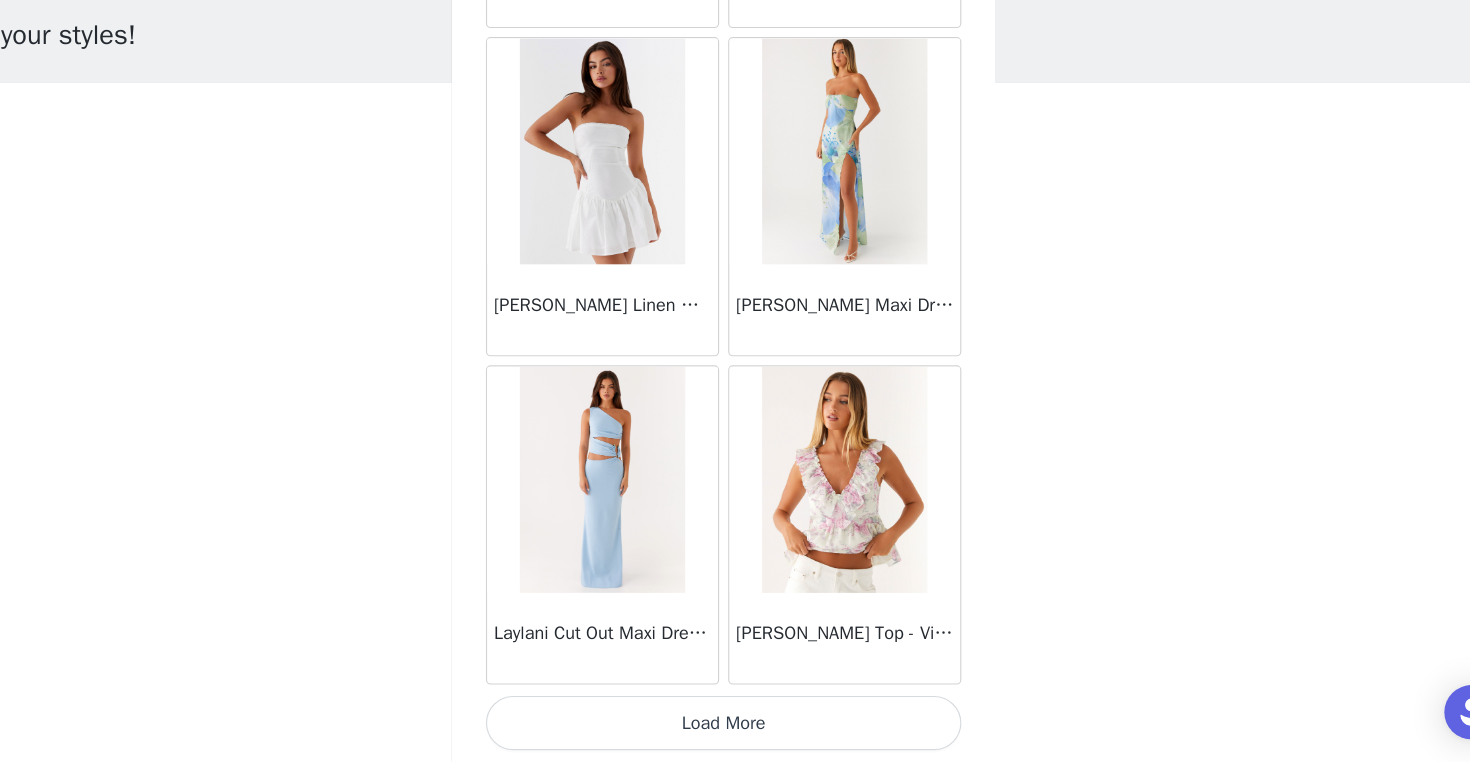 click on "Load More" at bounding box center (735, 728) 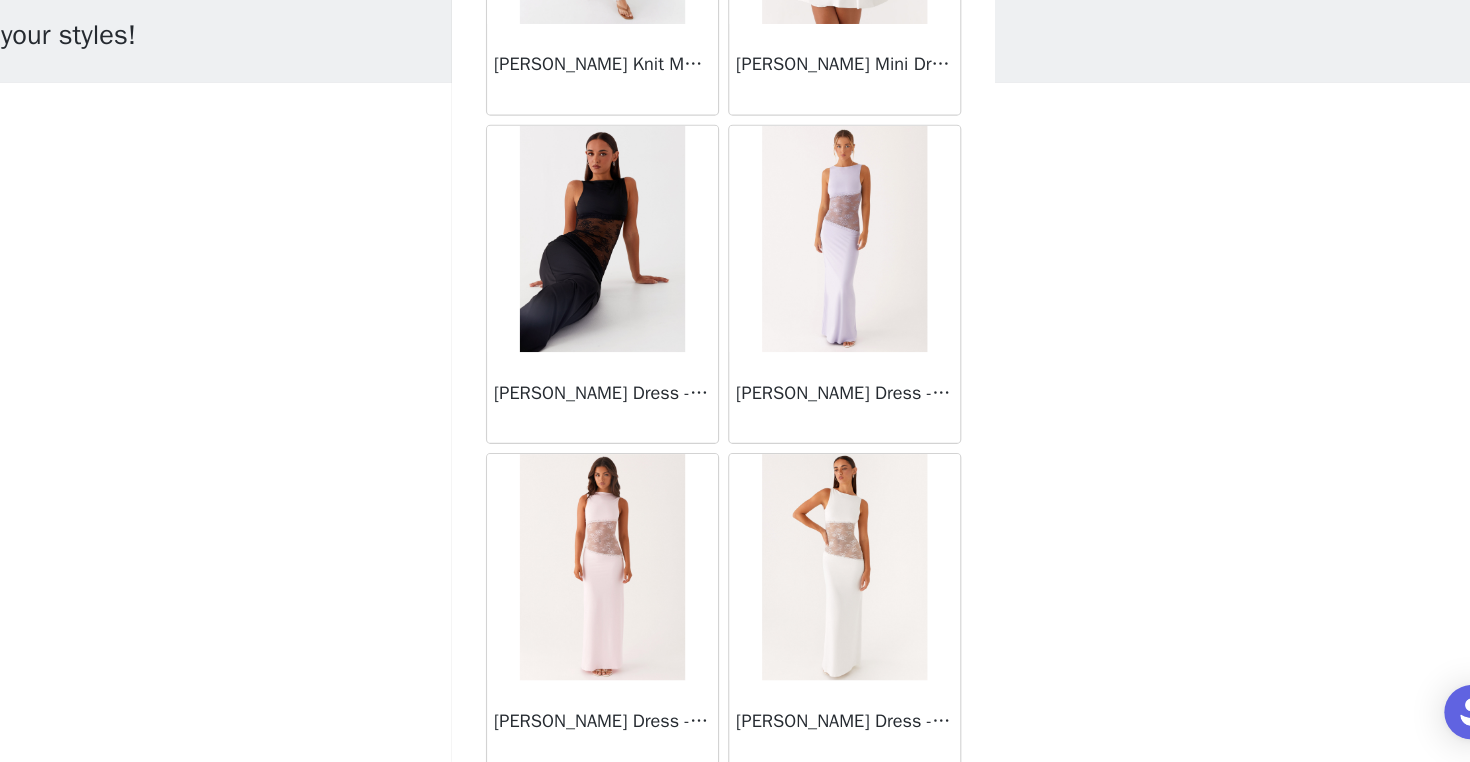 scroll, scrollTop: 37098, scrollLeft: 0, axis: vertical 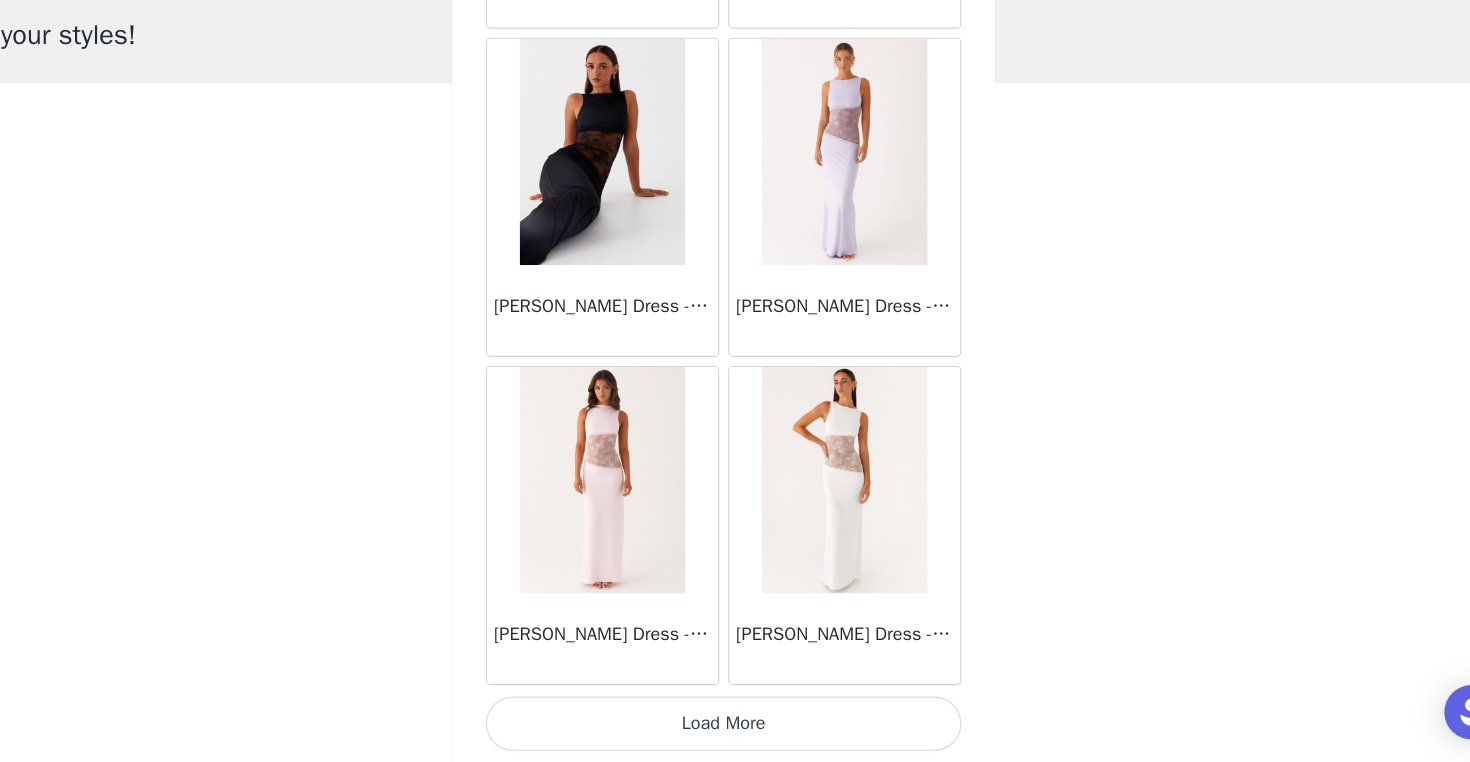 click on "Load More" at bounding box center (735, 728) 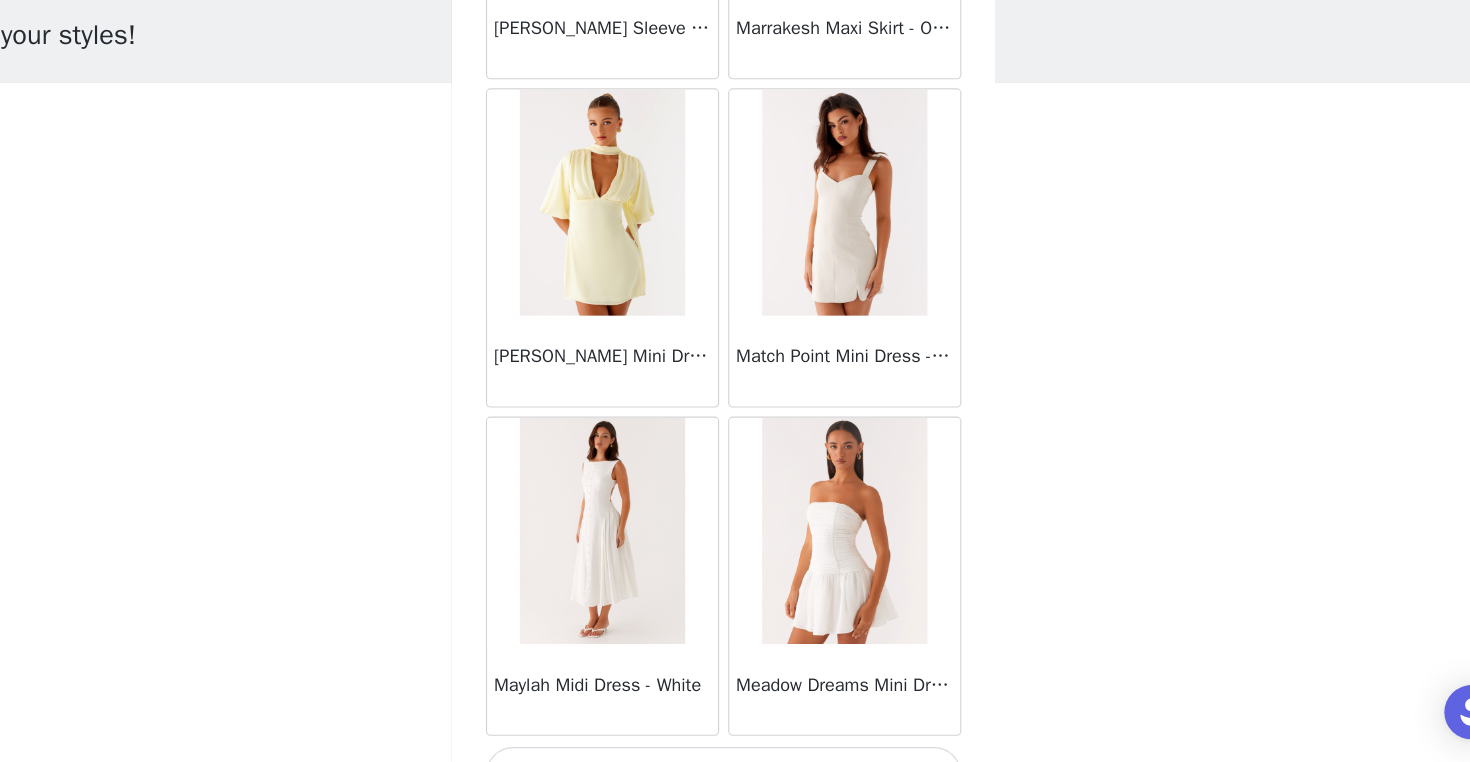 scroll, scrollTop: 39998, scrollLeft: 0, axis: vertical 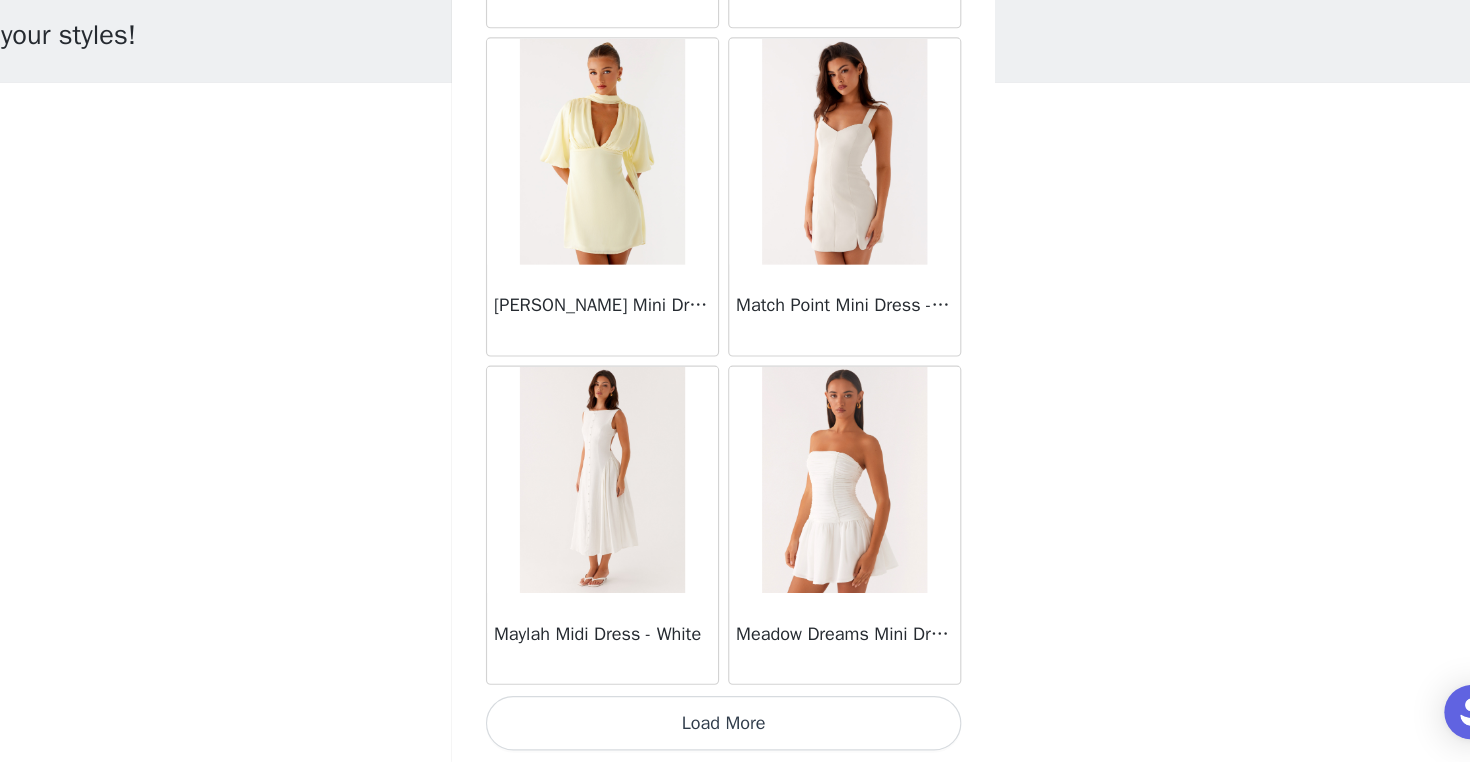 click on "Load More" at bounding box center [735, 728] 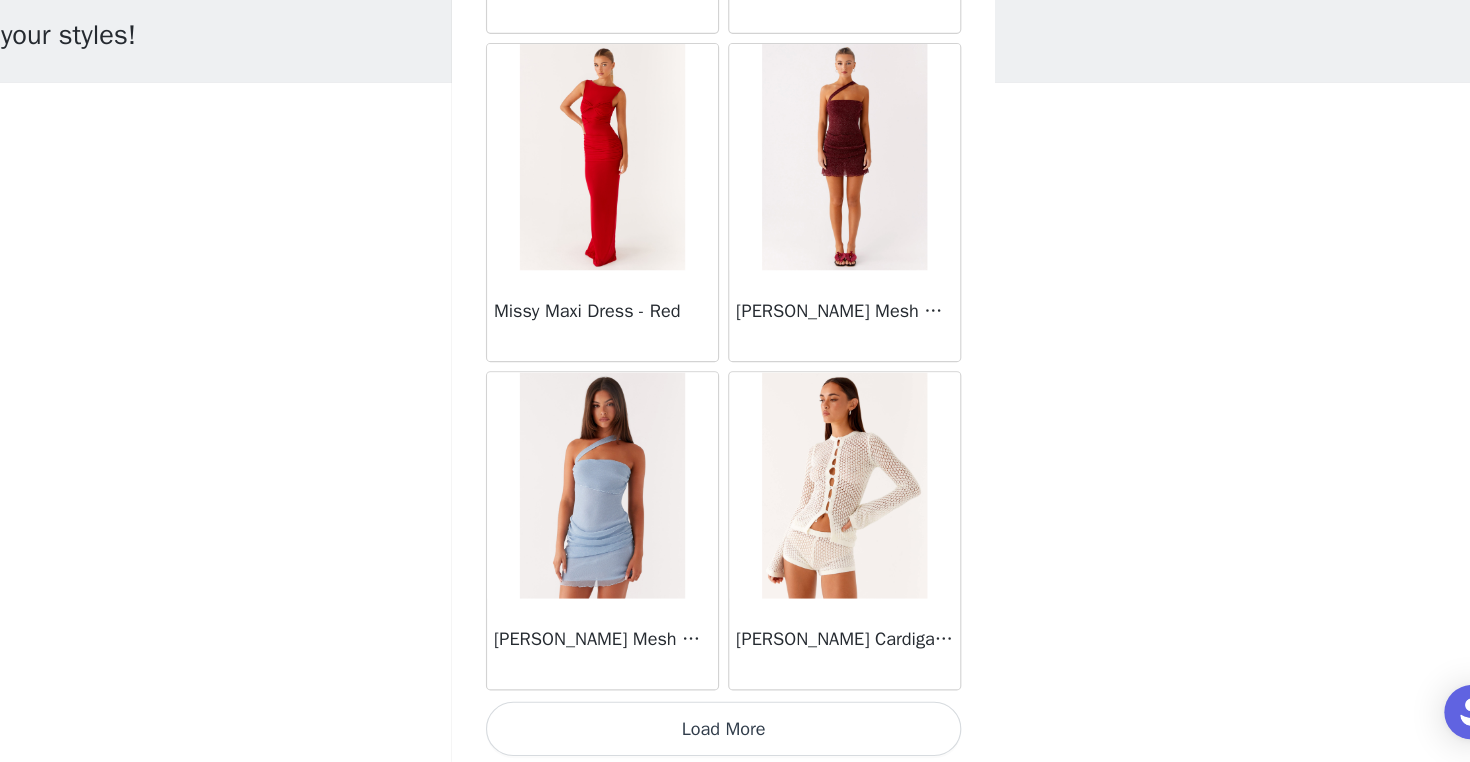 scroll, scrollTop: 42898, scrollLeft: 0, axis: vertical 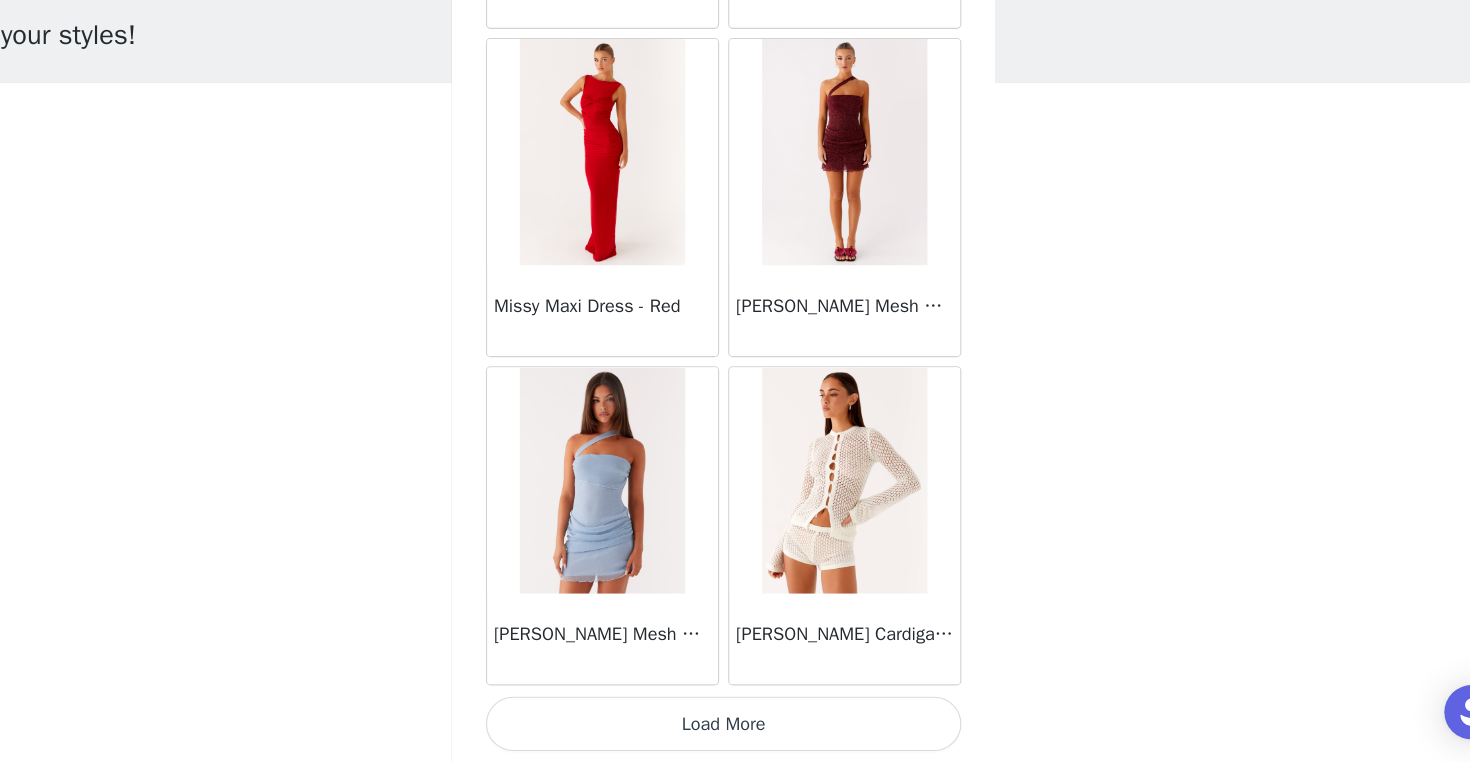 click on "Load More" at bounding box center [735, 728] 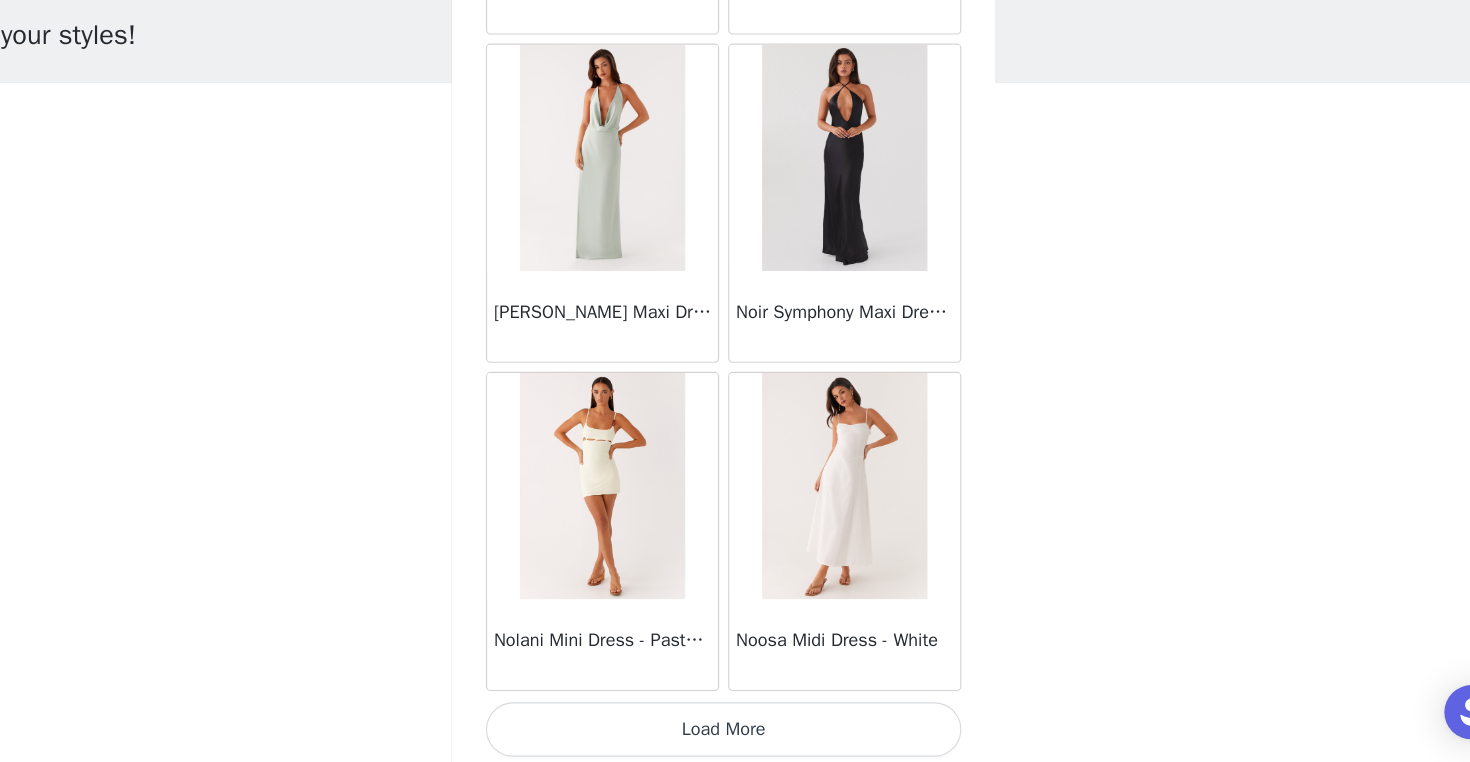 scroll, scrollTop: 45798, scrollLeft: 0, axis: vertical 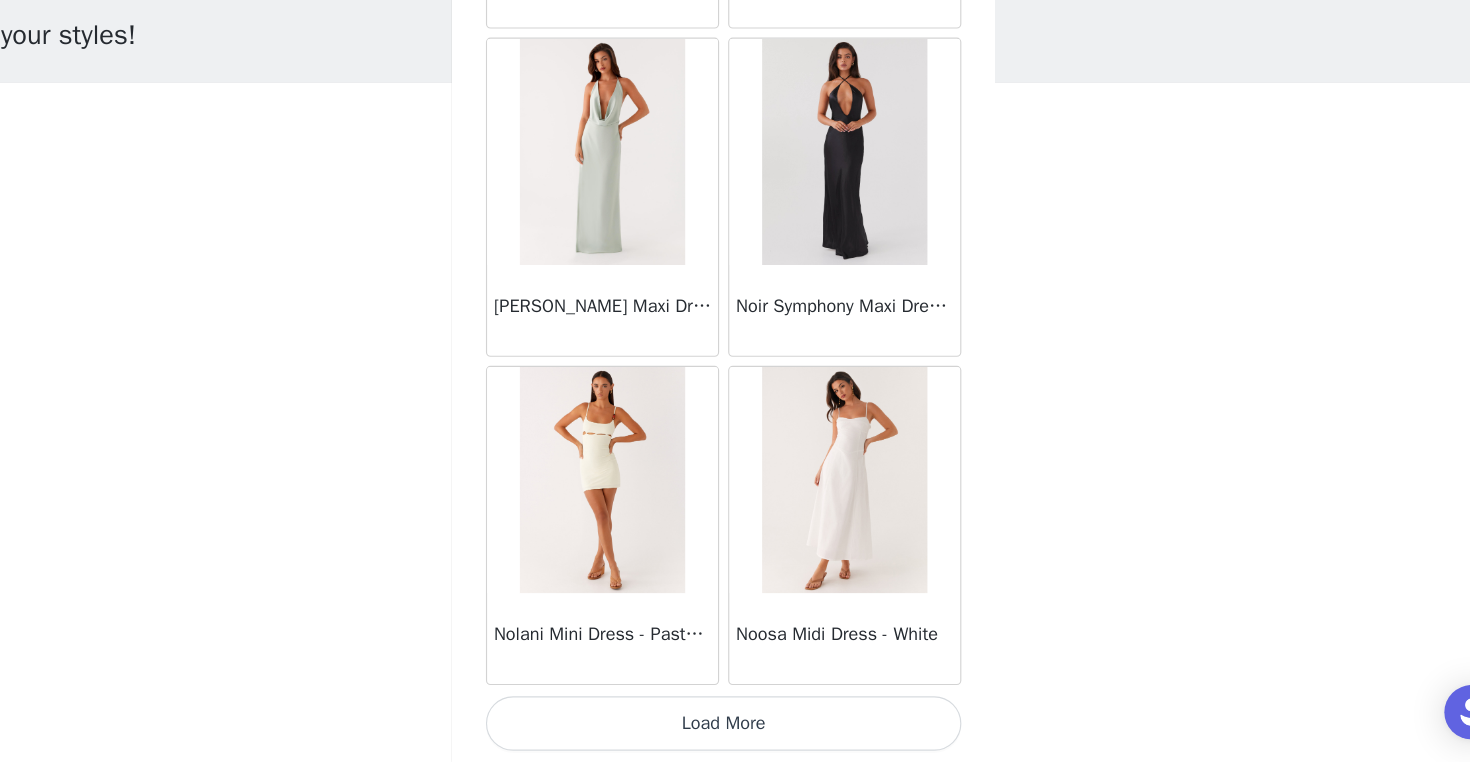 click on "Load More" at bounding box center [735, 728] 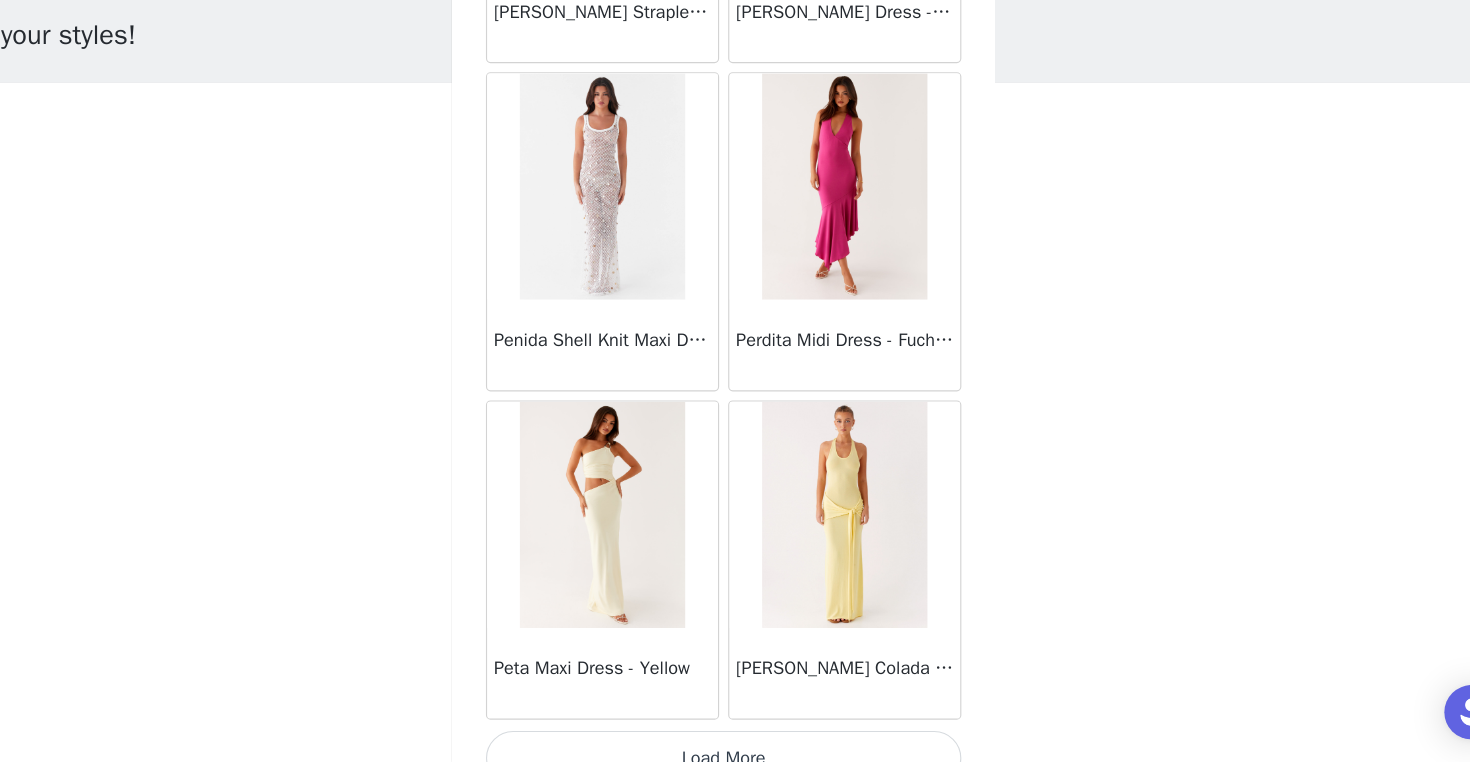scroll, scrollTop: 48698, scrollLeft: 0, axis: vertical 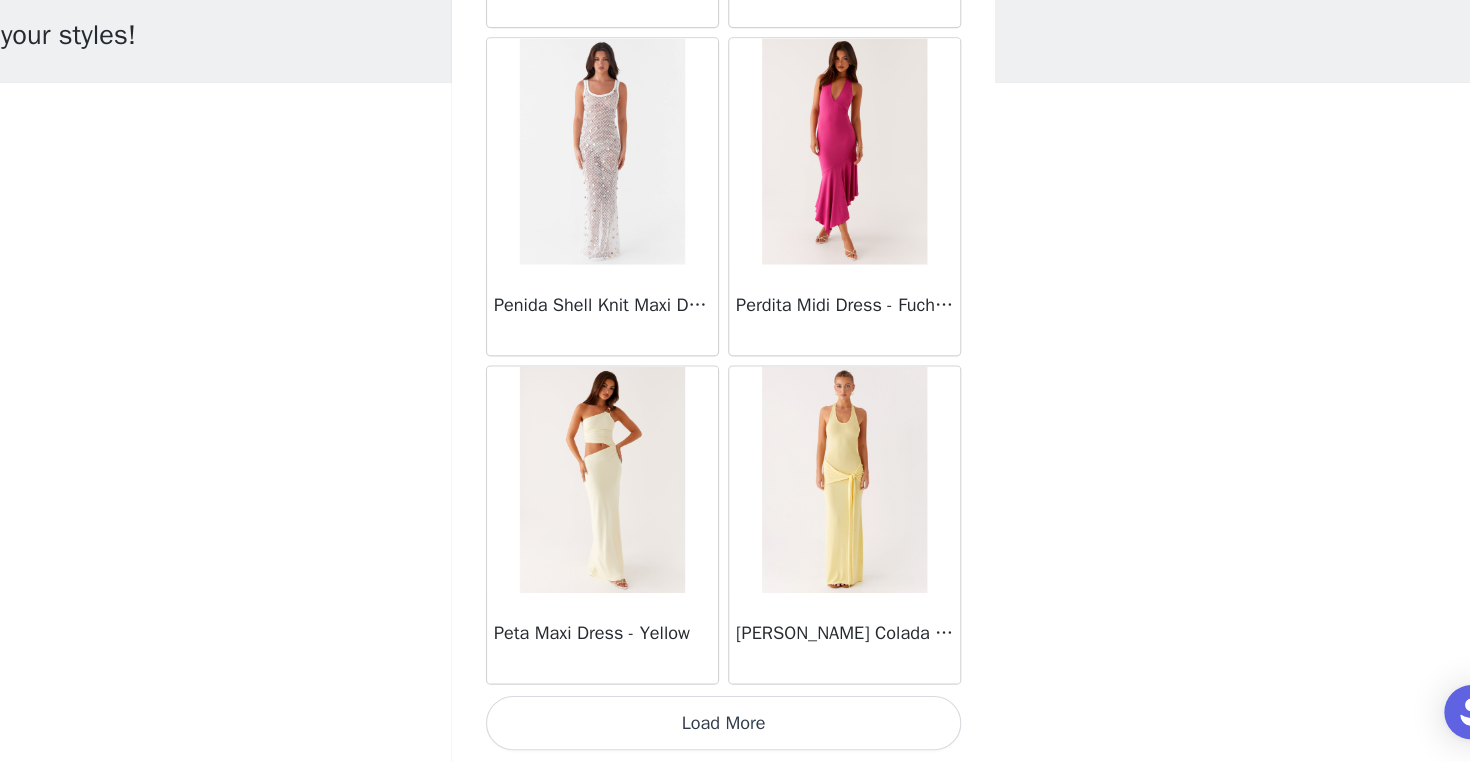 click on "Load More" at bounding box center (735, 728) 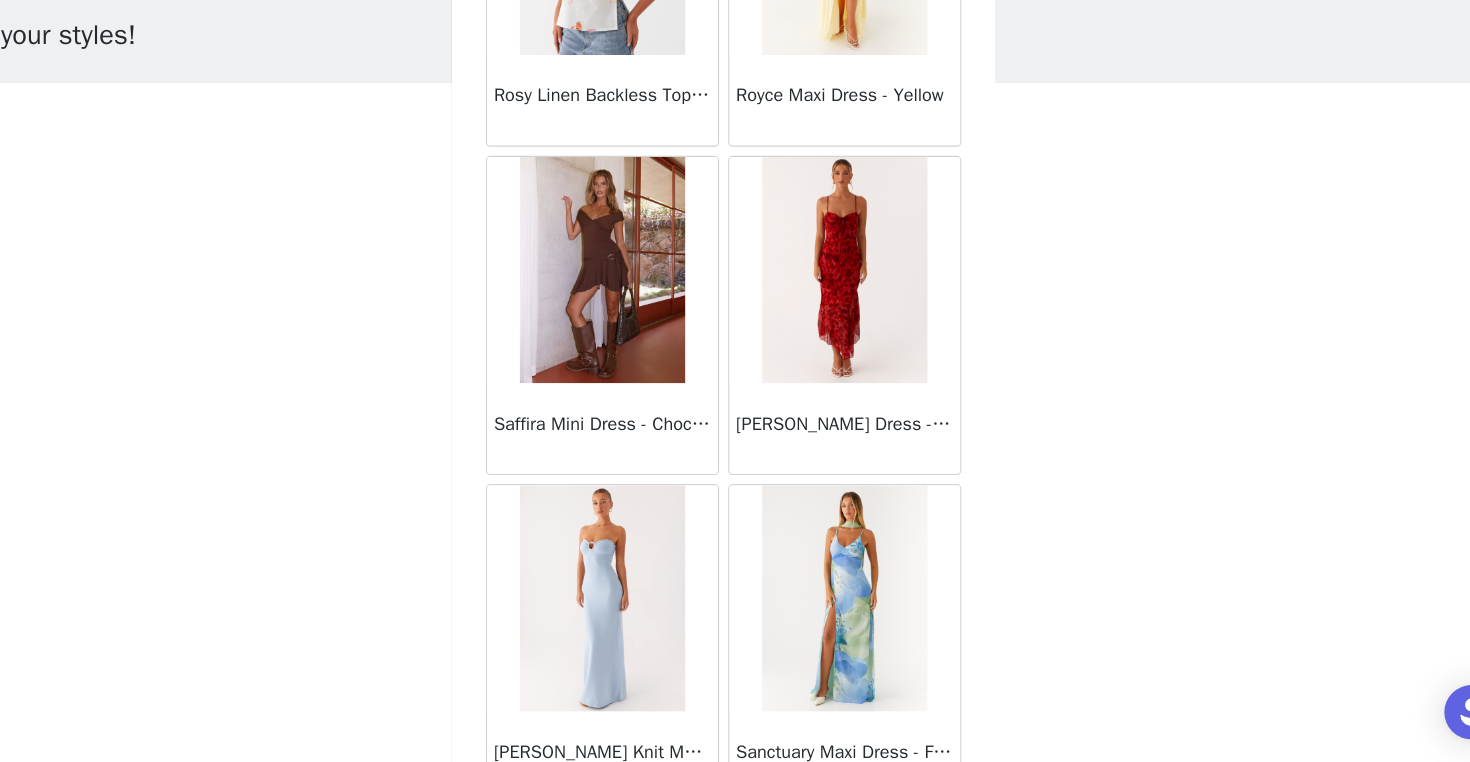 scroll, scrollTop: 51598, scrollLeft: 0, axis: vertical 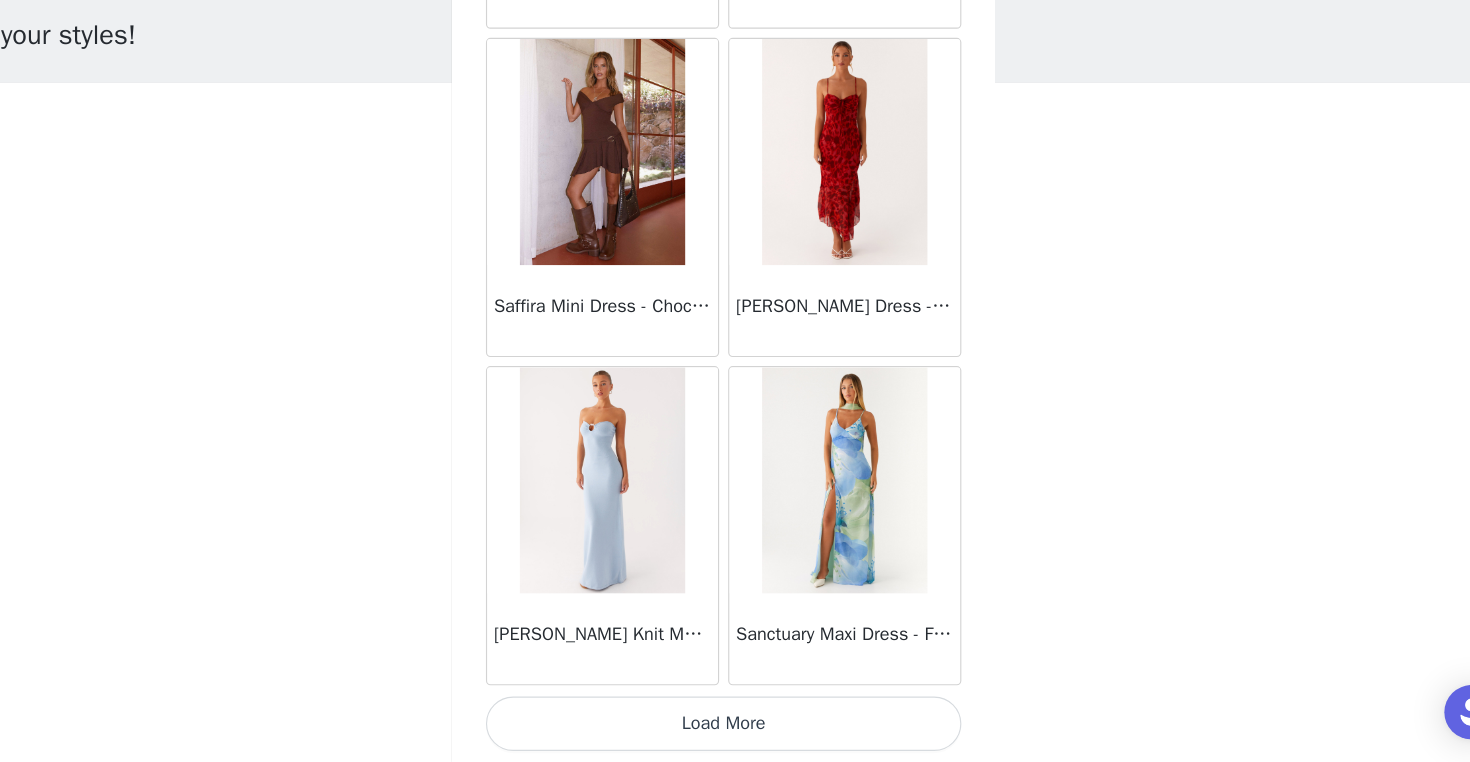 click on "Load More" at bounding box center (735, 728) 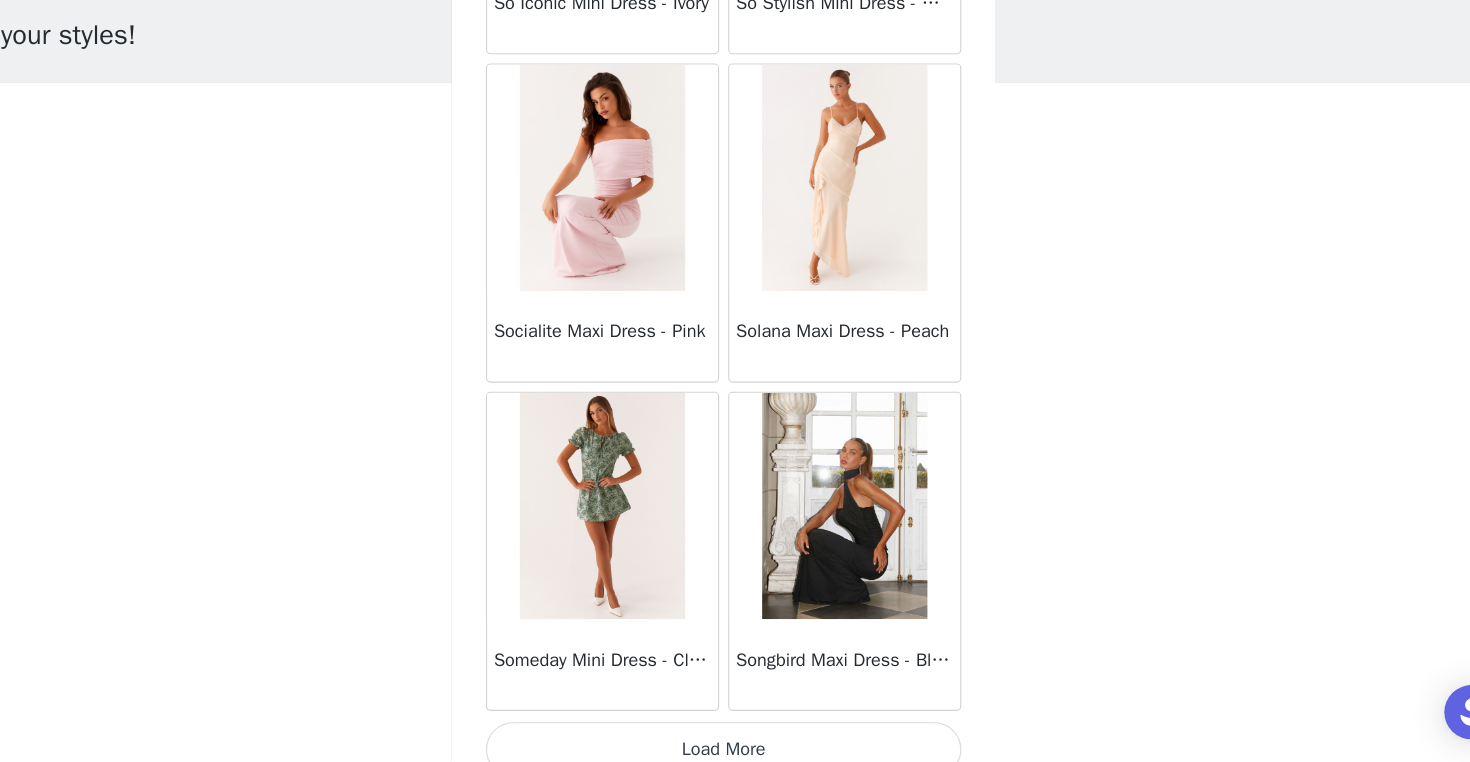 scroll, scrollTop: 54498, scrollLeft: 0, axis: vertical 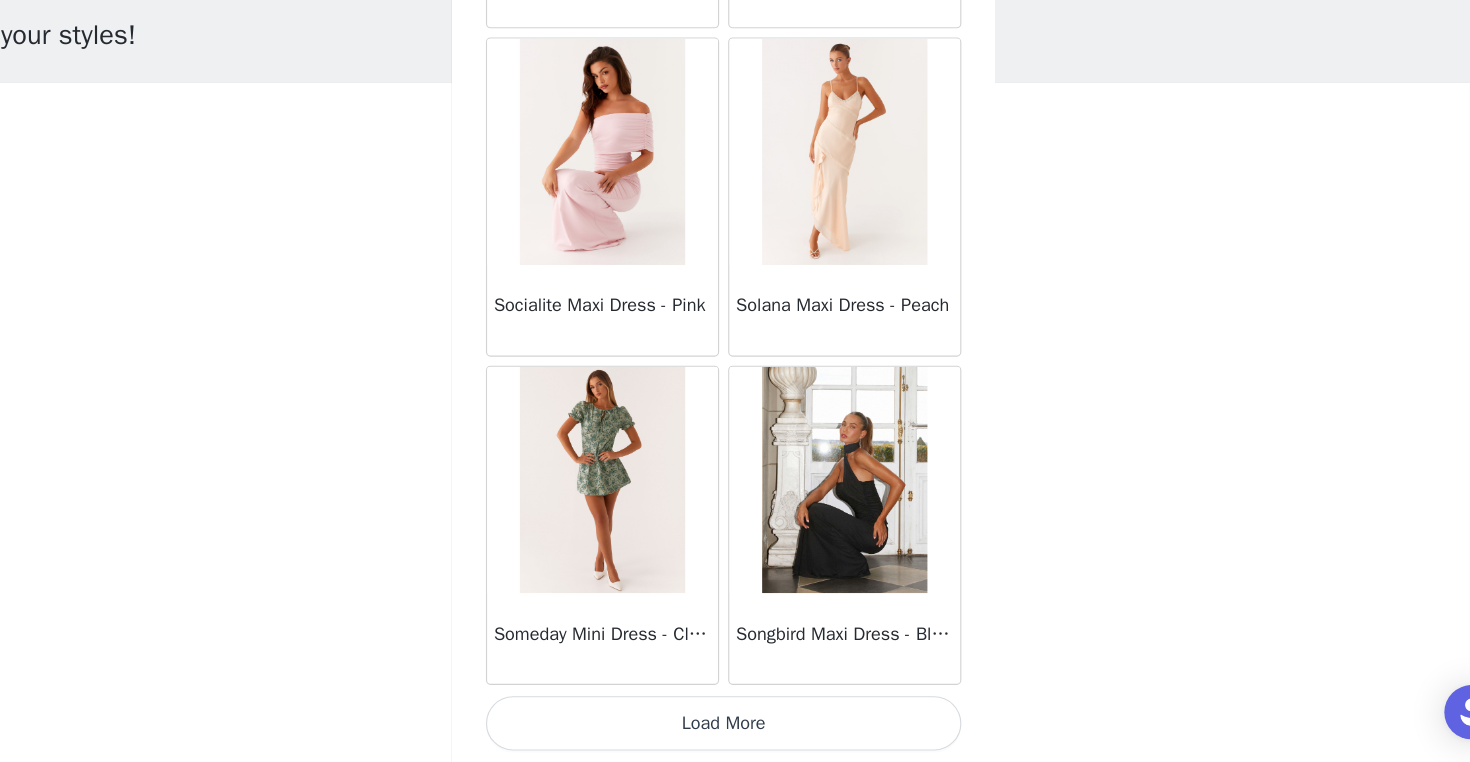 click on "Load More" at bounding box center [735, 728] 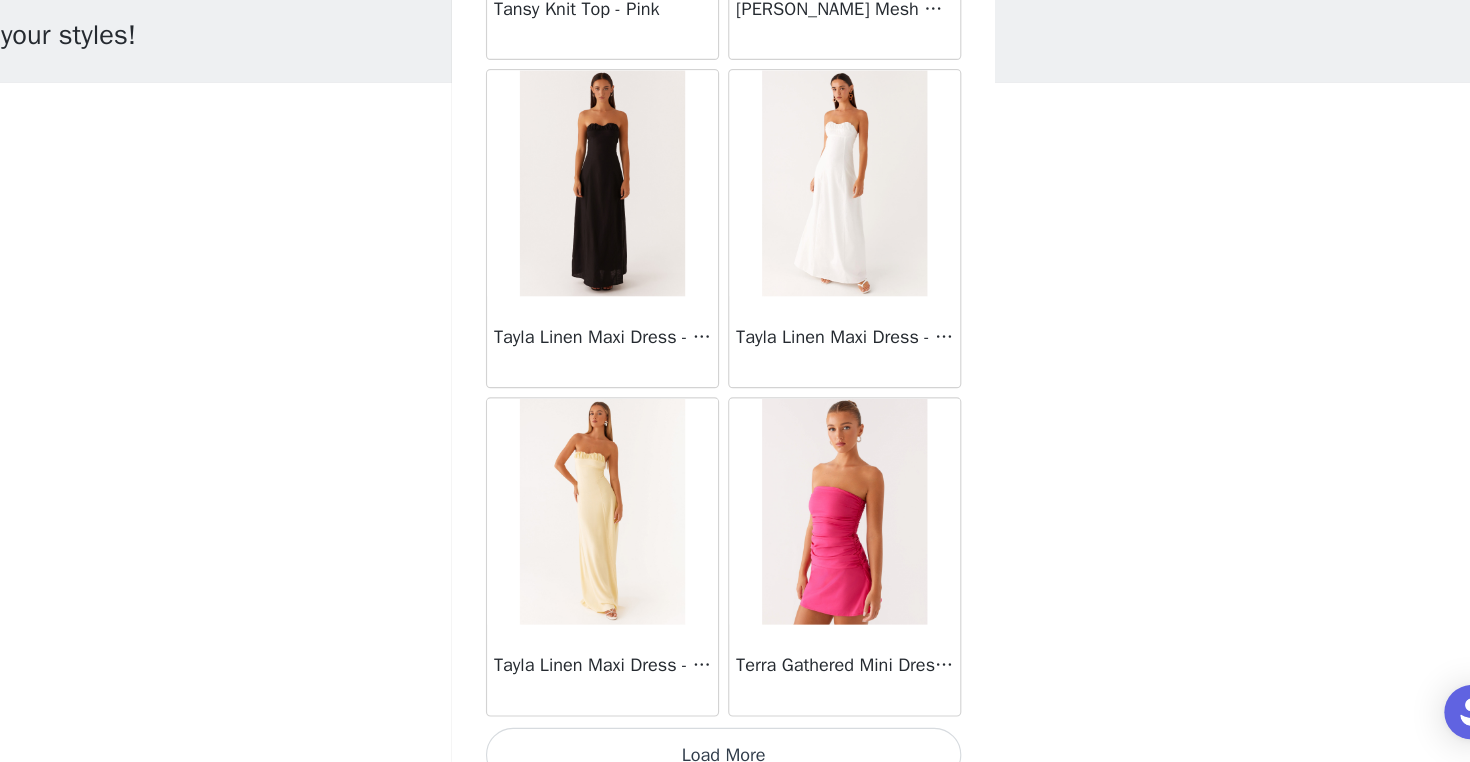 scroll, scrollTop: 57398, scrollLeft: 0, axis: vertical 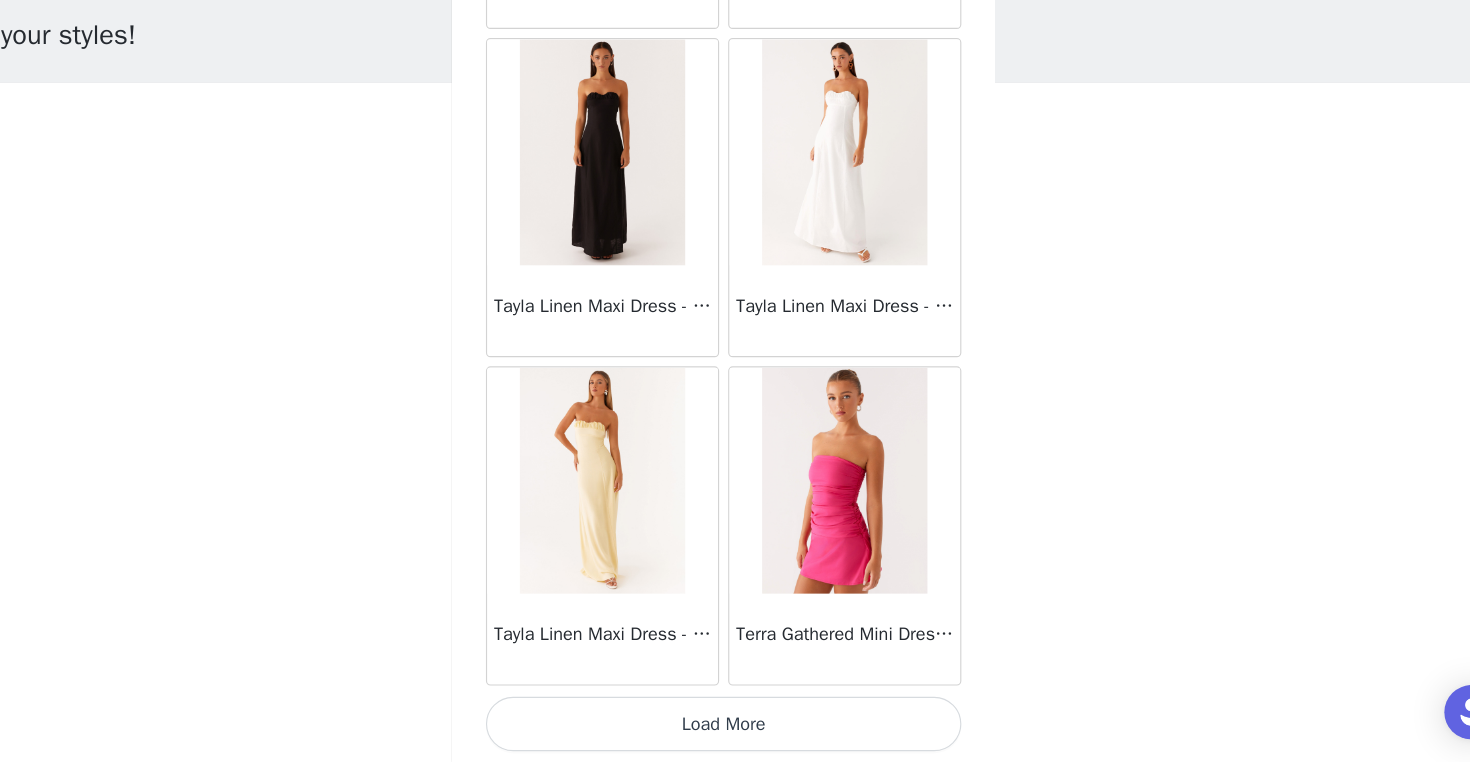 click on "Load More" at bounding box center [735, 728] 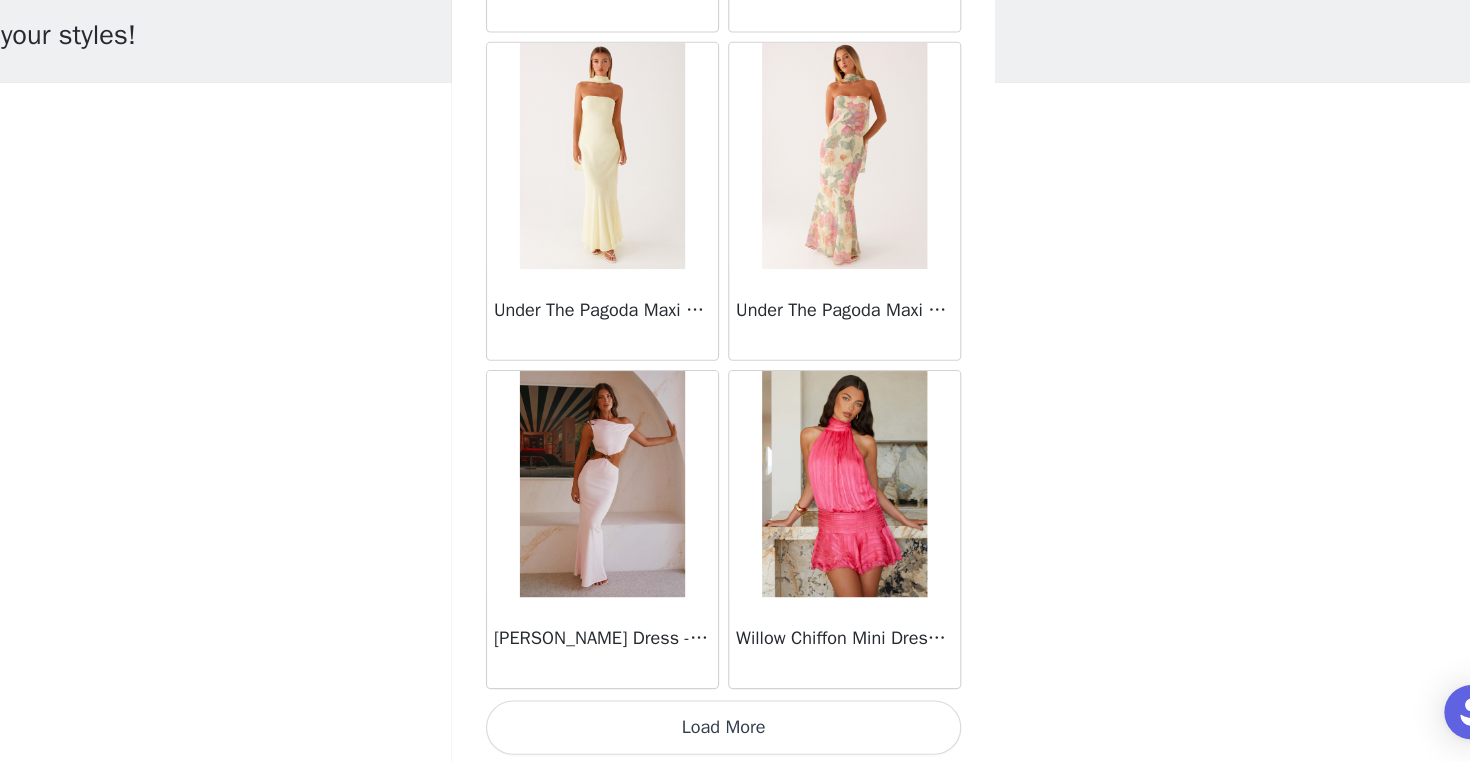 scroll, scrollTop: 60298, scrollLeft: 0, axis: vertical 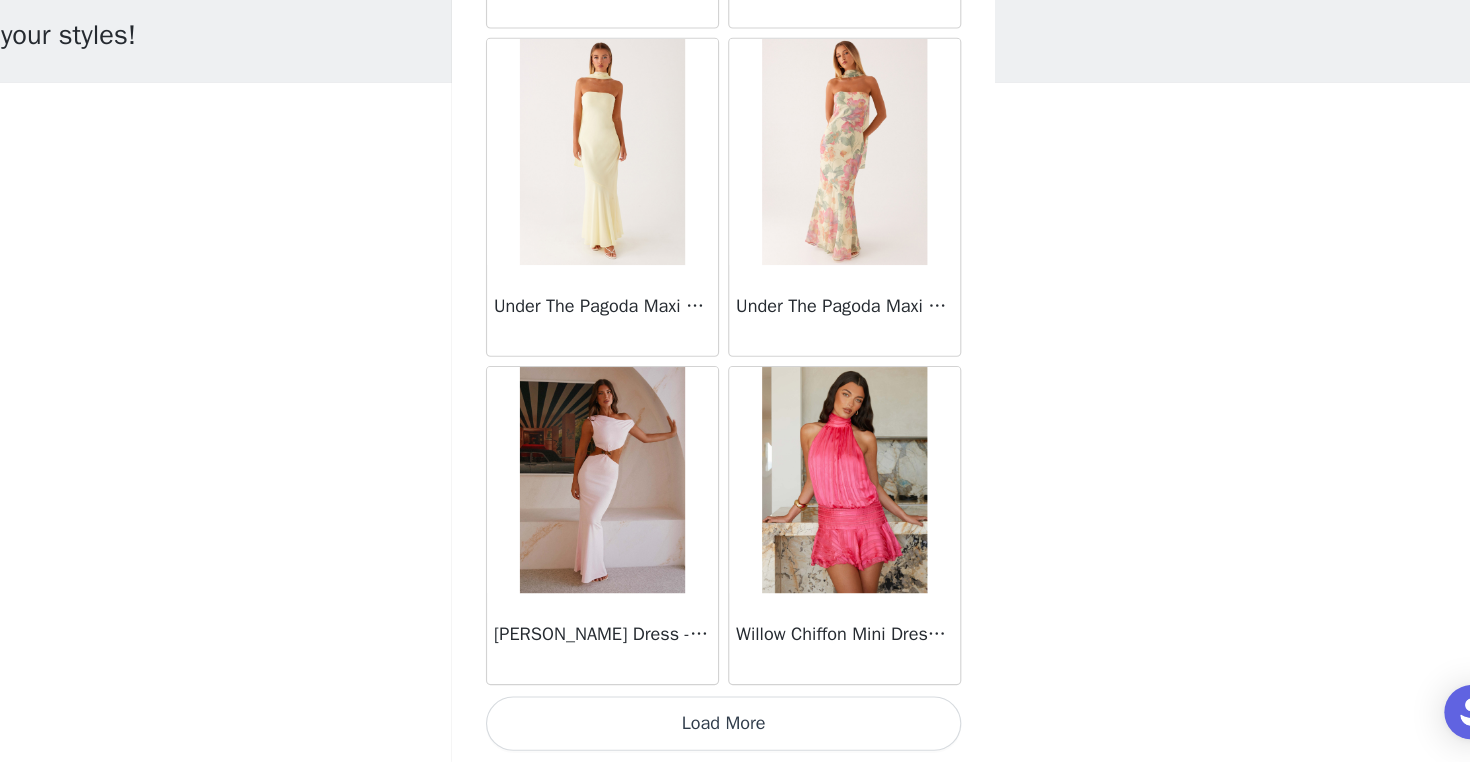 click on "Load More" at bounding box center (735, 728) 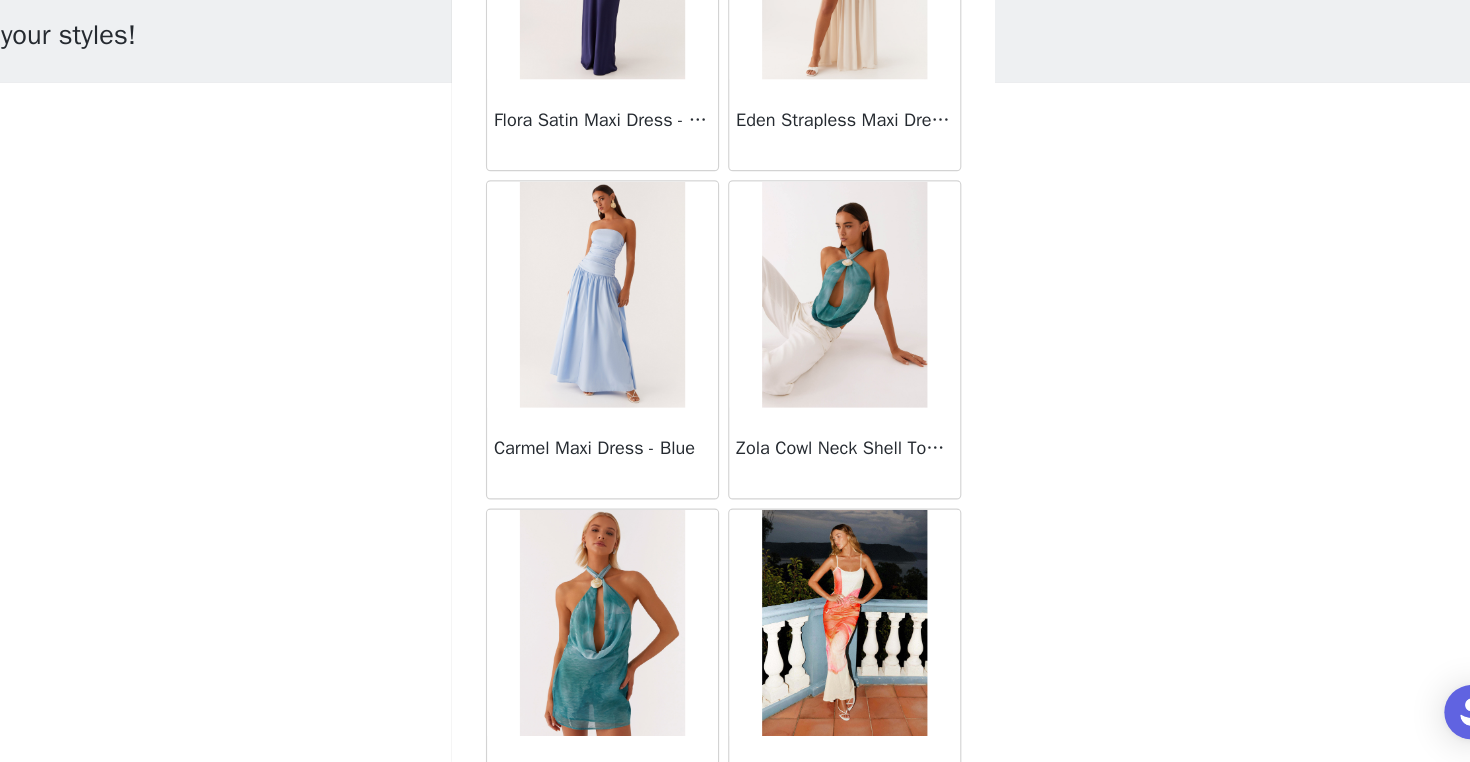 scroll, scrollTop: 63198, scrollLeft: 0, axis: vertical 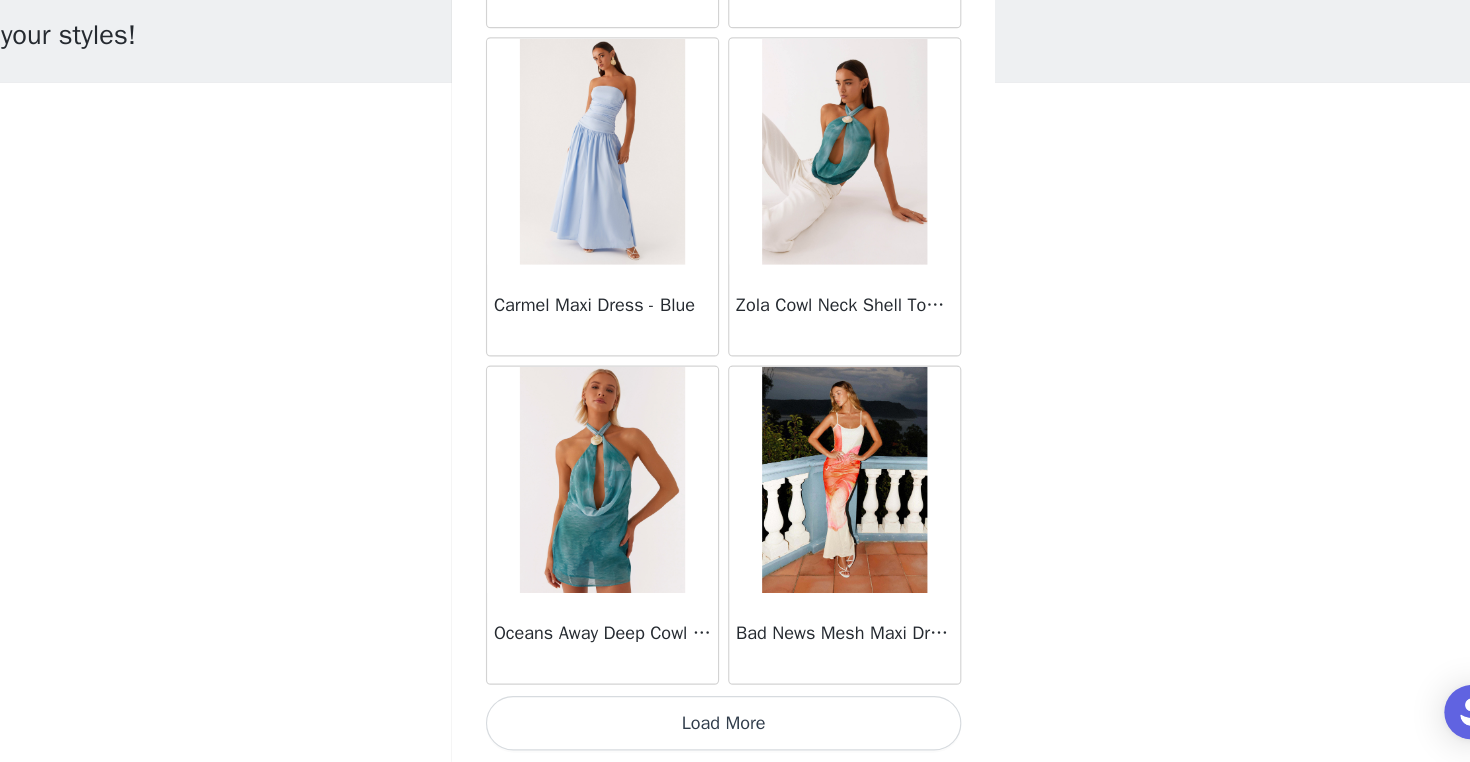 click on "Load More" at bounding box center (735, 728) 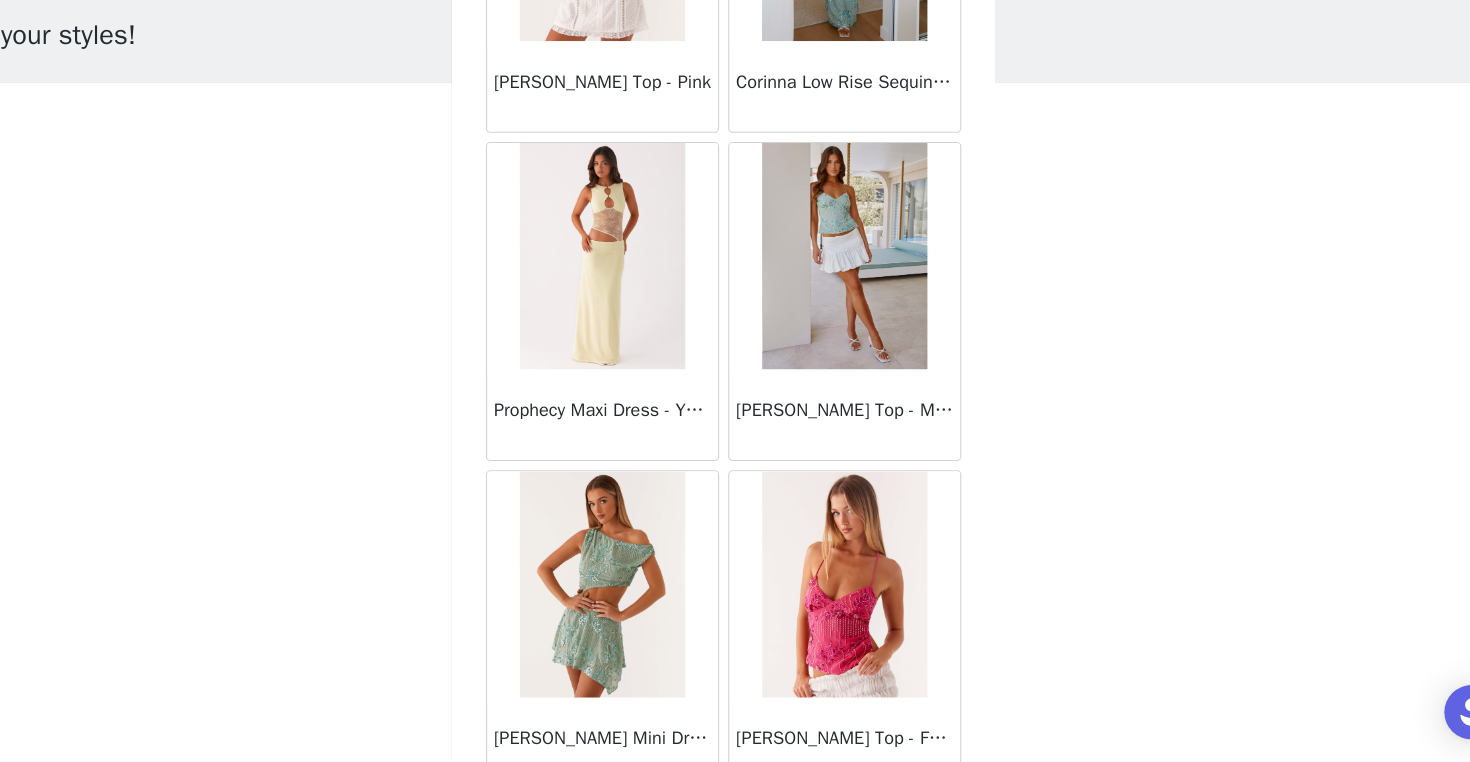 scroll, scrollTop: 66098, scrollLeft: 0, axis: vertical 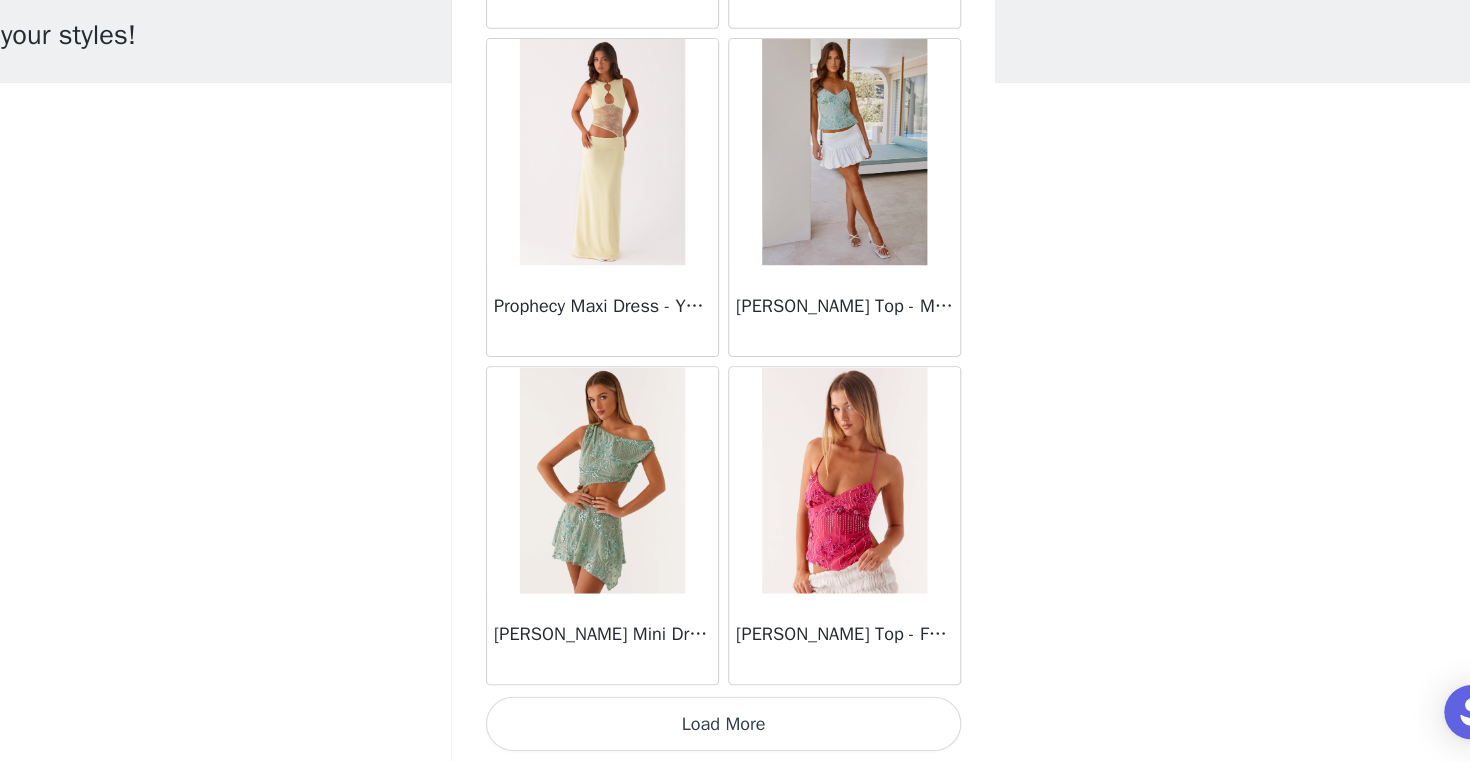 click on "Load More" at bounding box center (735, 728) 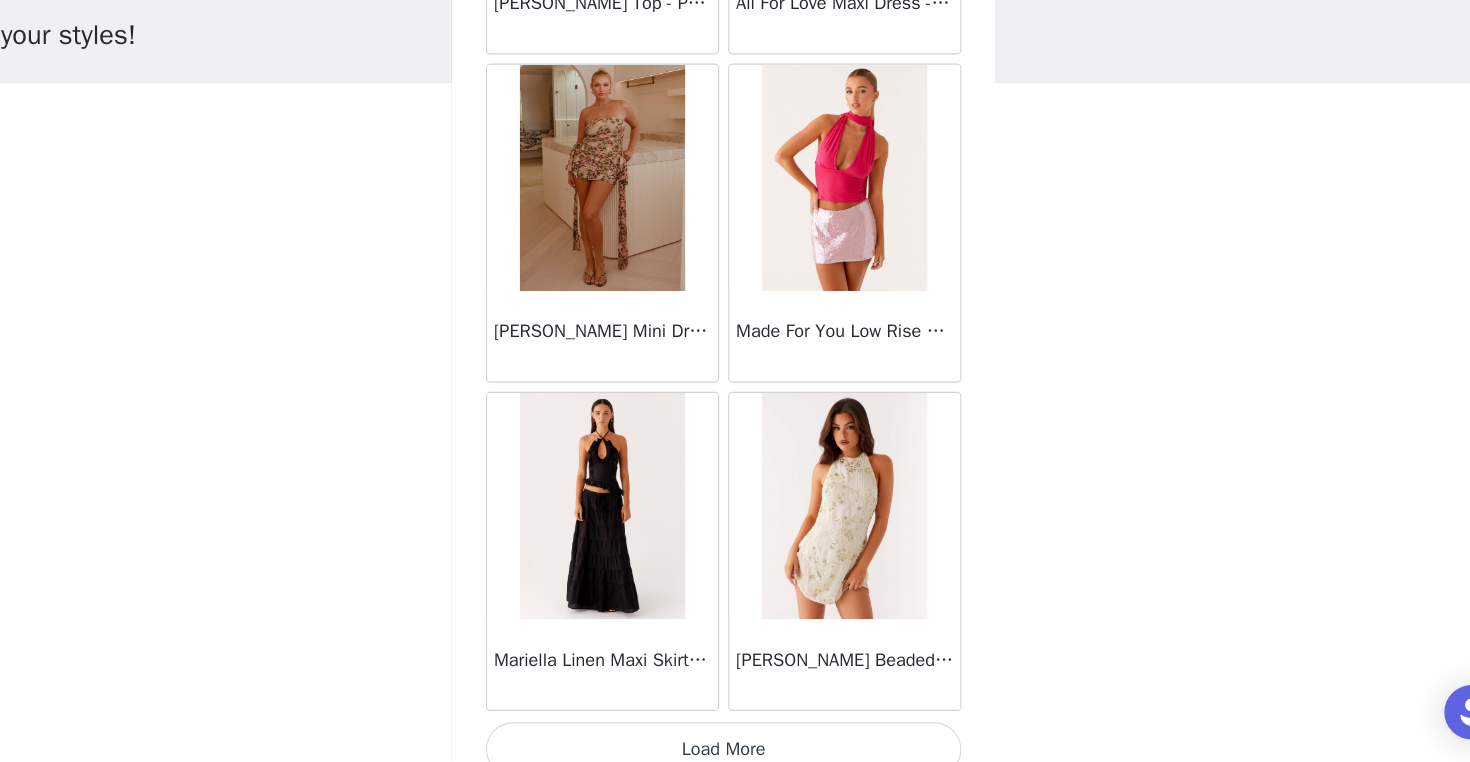 scroll, scrollTop: 68998, scrollLeft: 0, axis: vertical 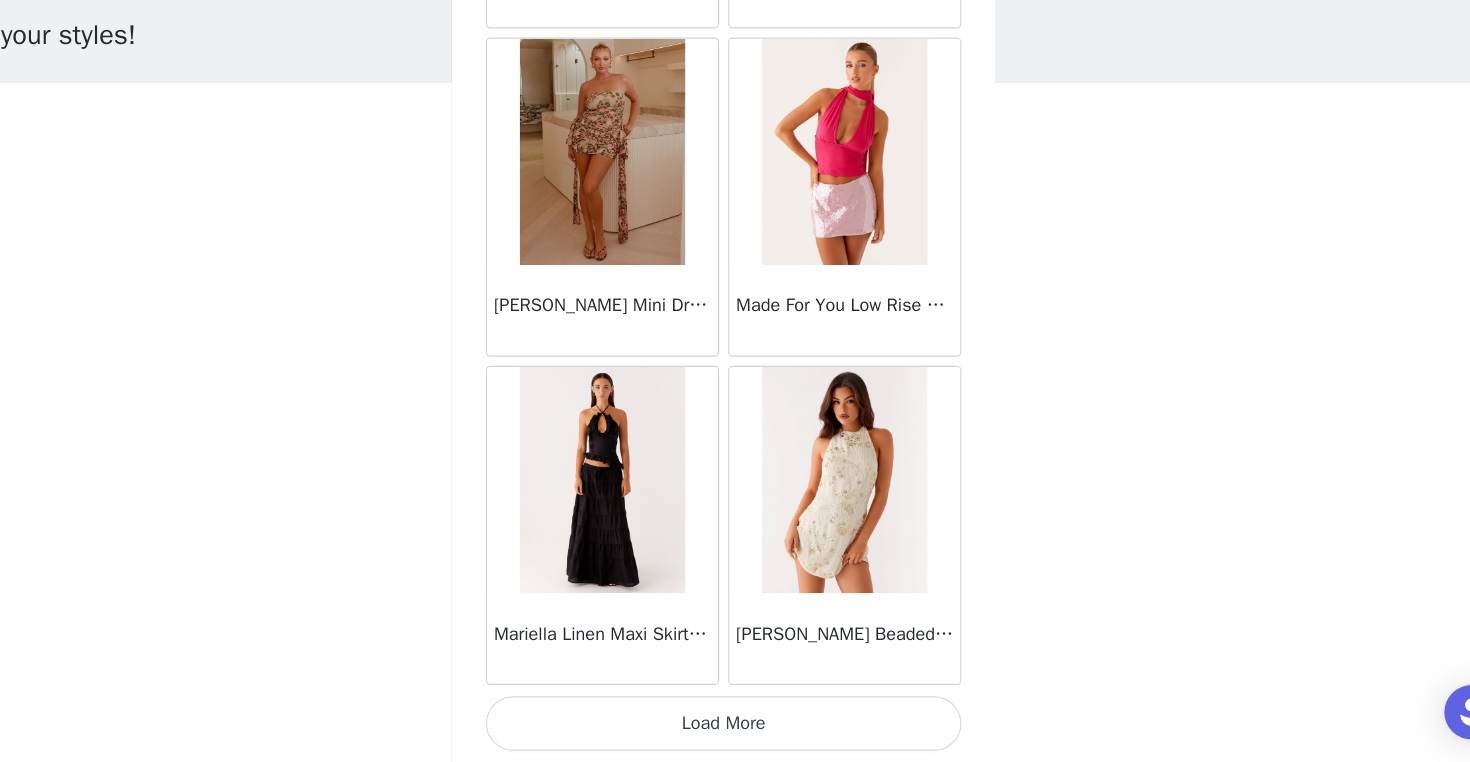 click on "Load More" at bounding box center [735, 728] 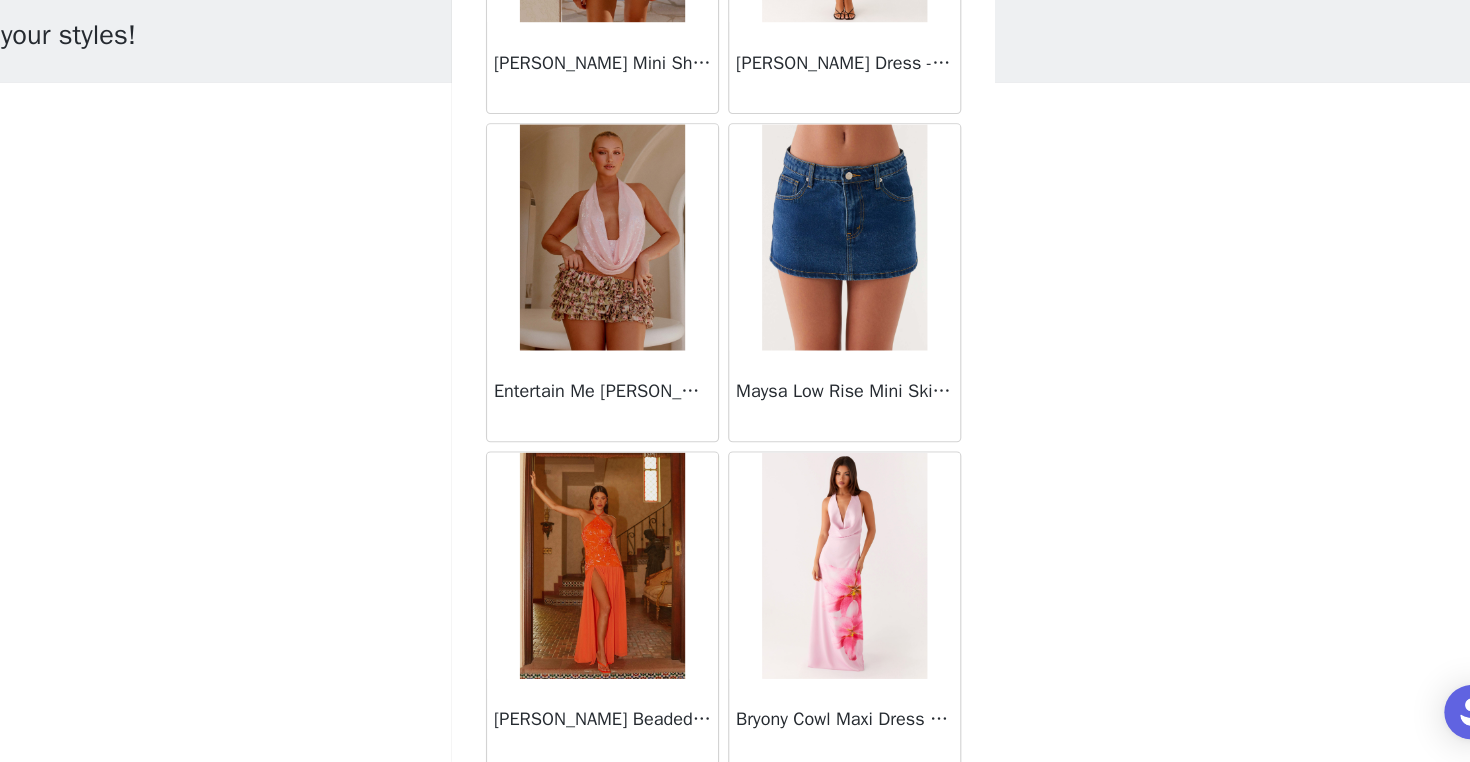 scroll, scrollTop: 71898, scrollLeft: 0, axis: vertical 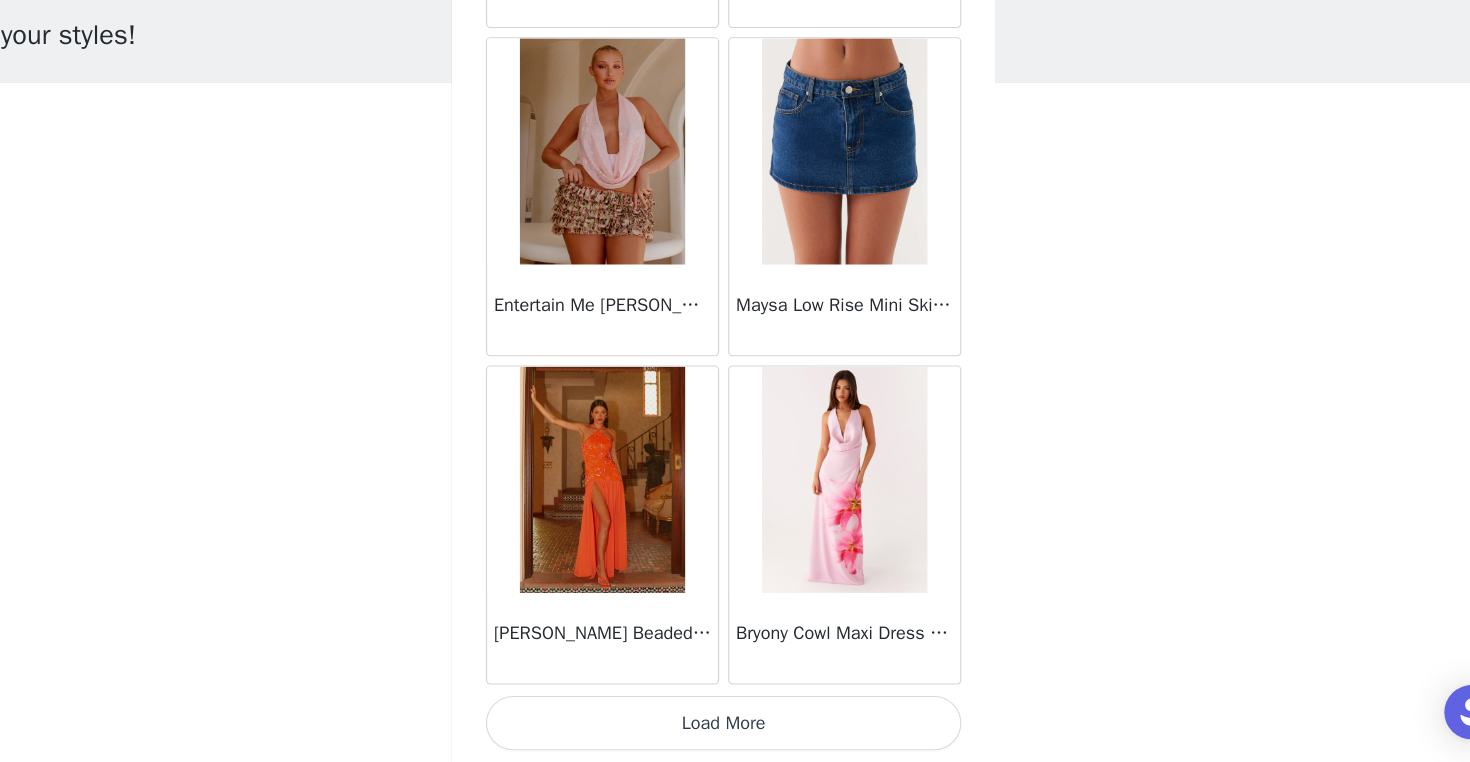 click on "Load More" at bounding box center (735, 728) 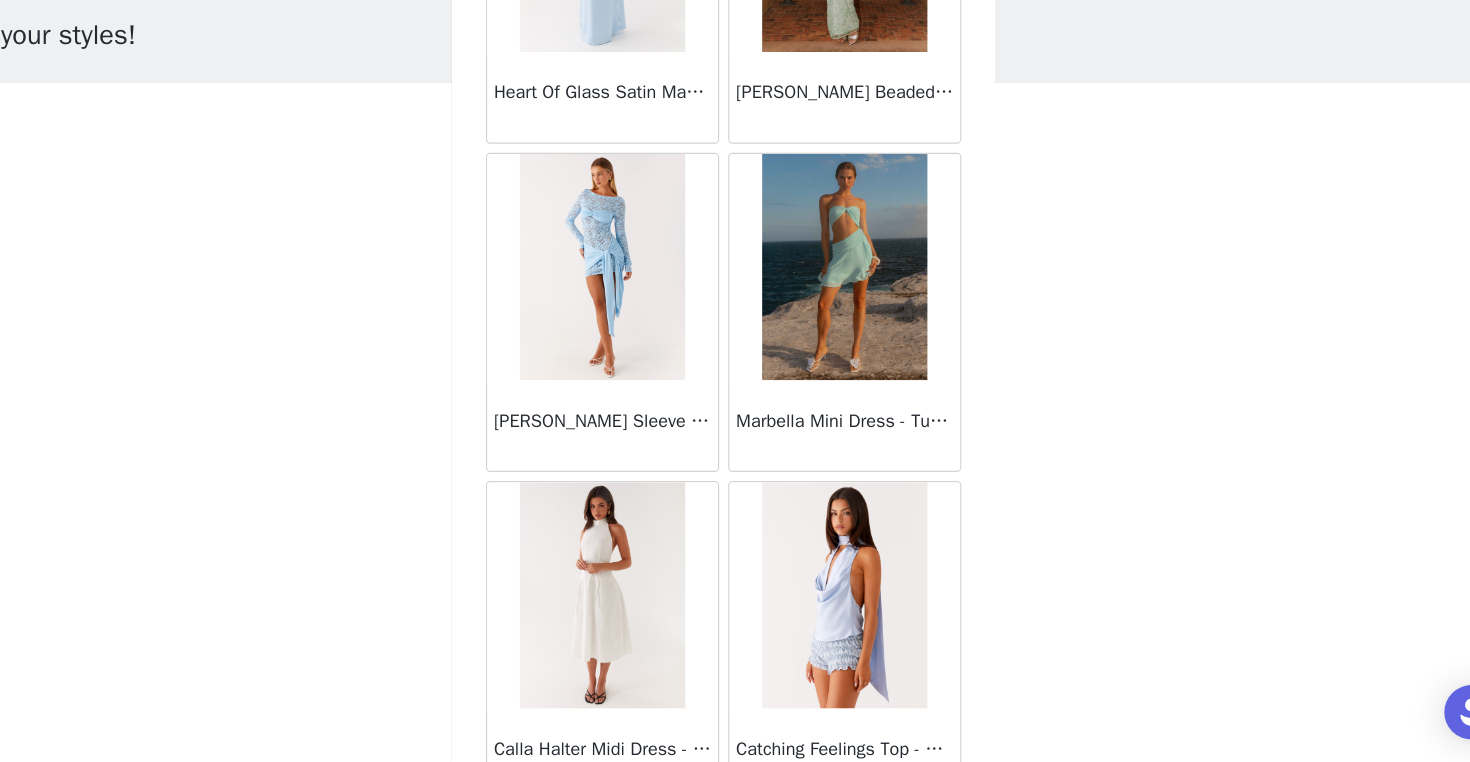scroll, scrollTop: 74798, scrollLeft: 0, axis: vertical 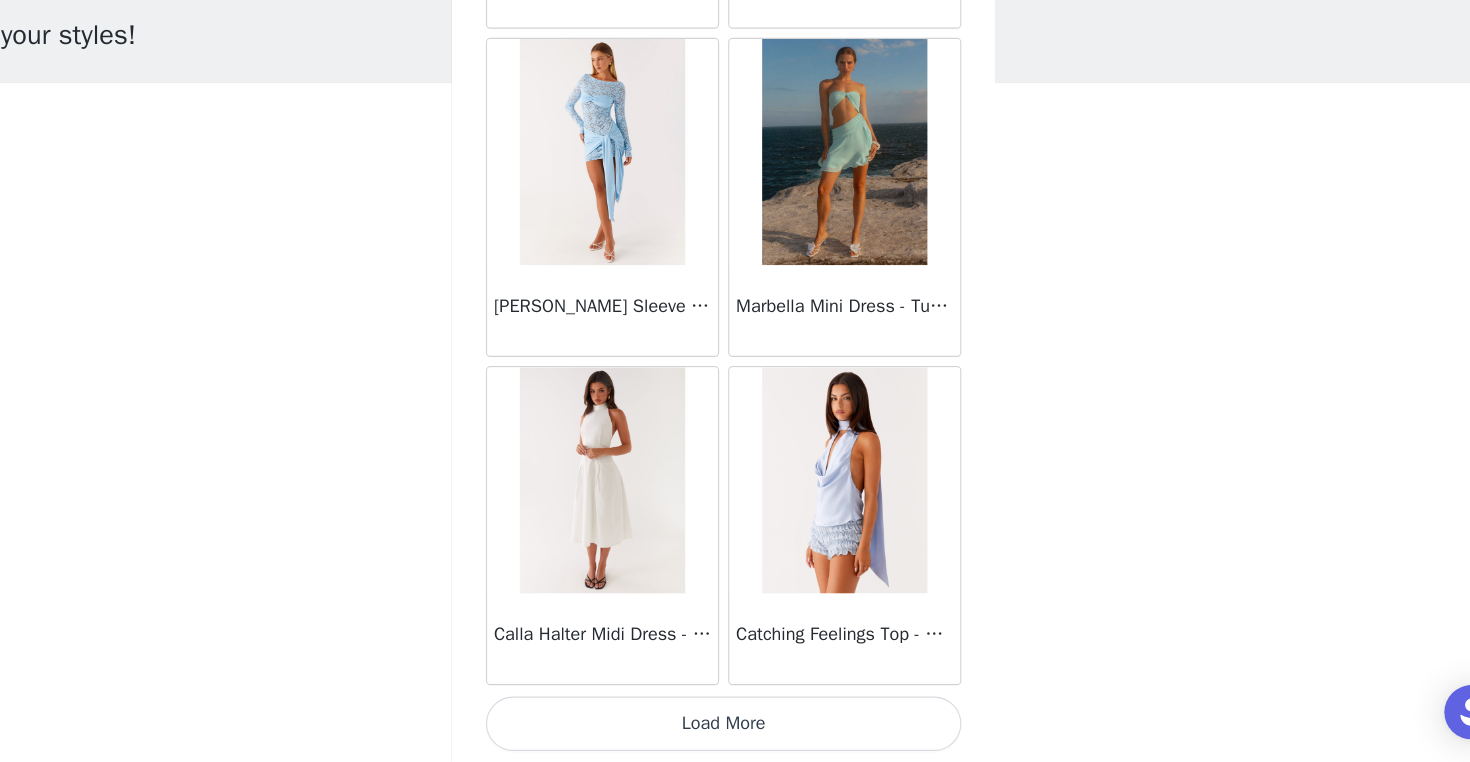click on "Load More" at bounding box center [735, 728] 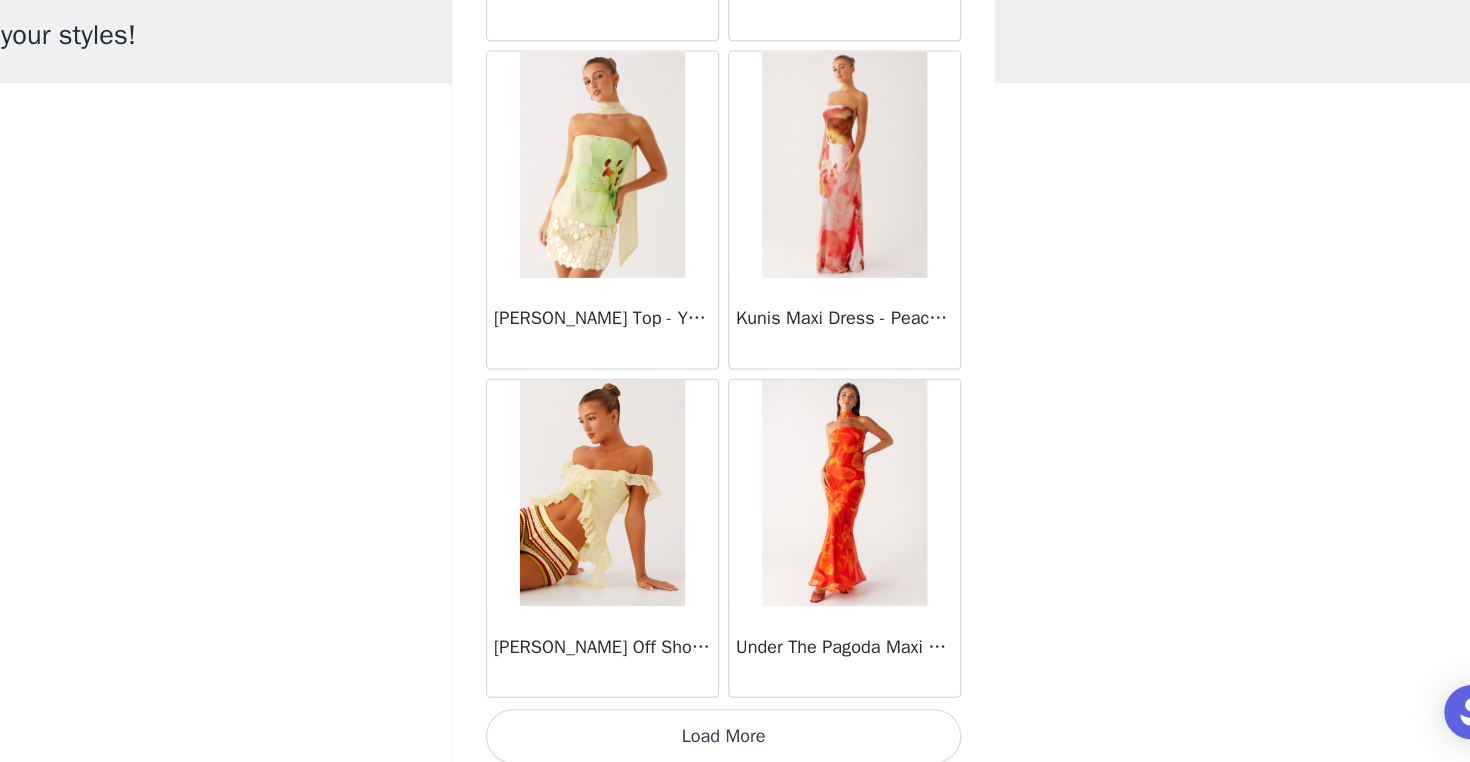 scroll, scrollTop: 77698, scrollLeft: 0, axis: vertical 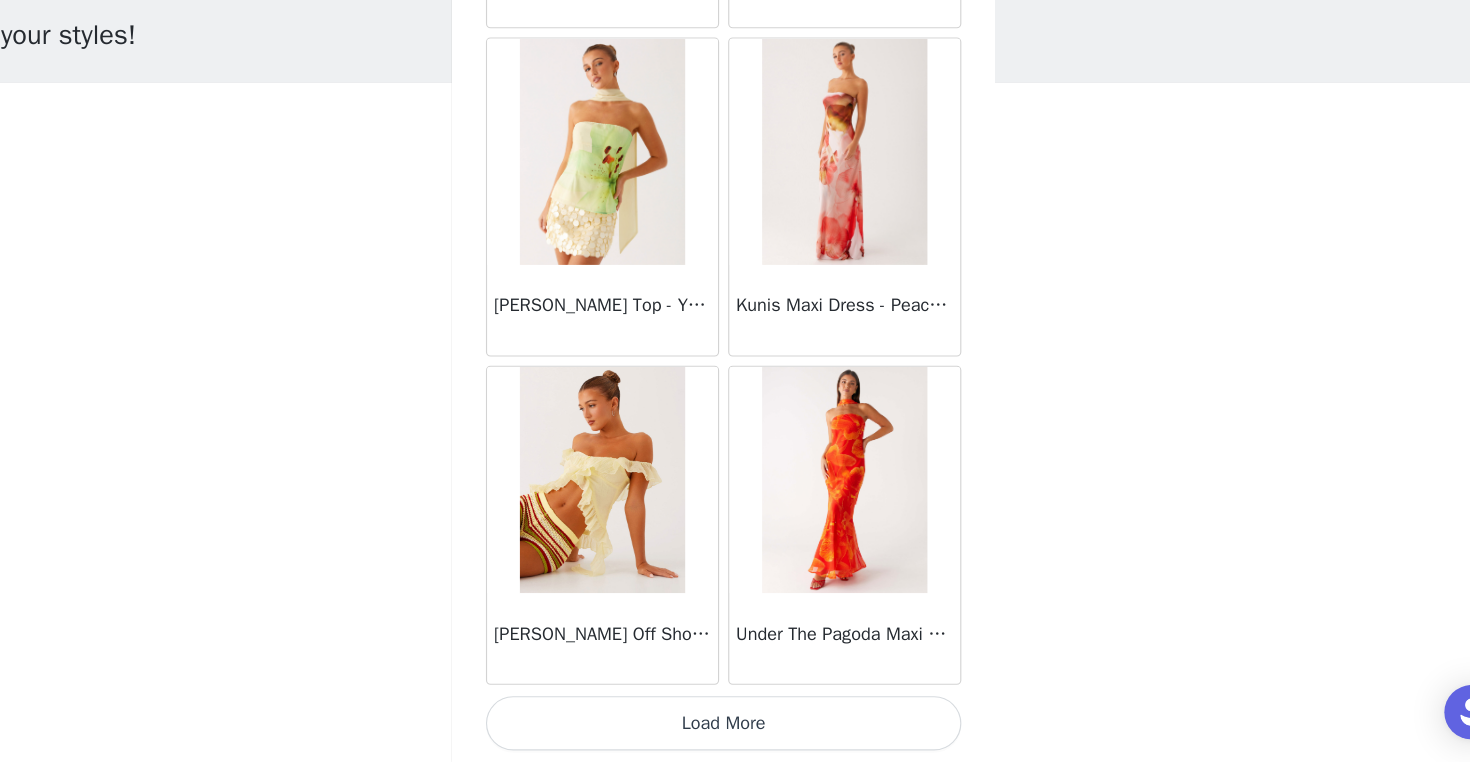 click on "Load More" at bounding box center (735, 728) 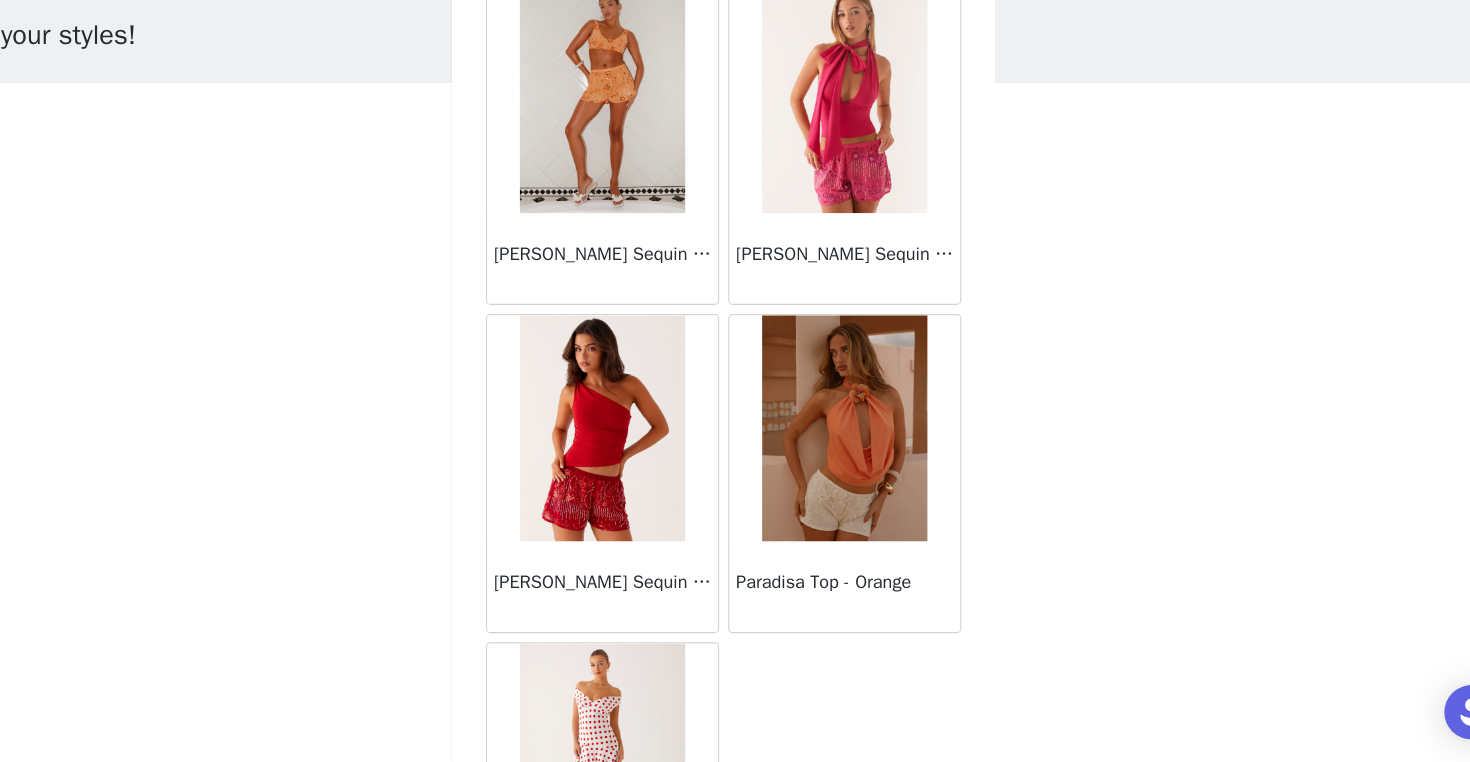 scroll, scrollTop: 80534, scrollLeft: 0, axis: vertical 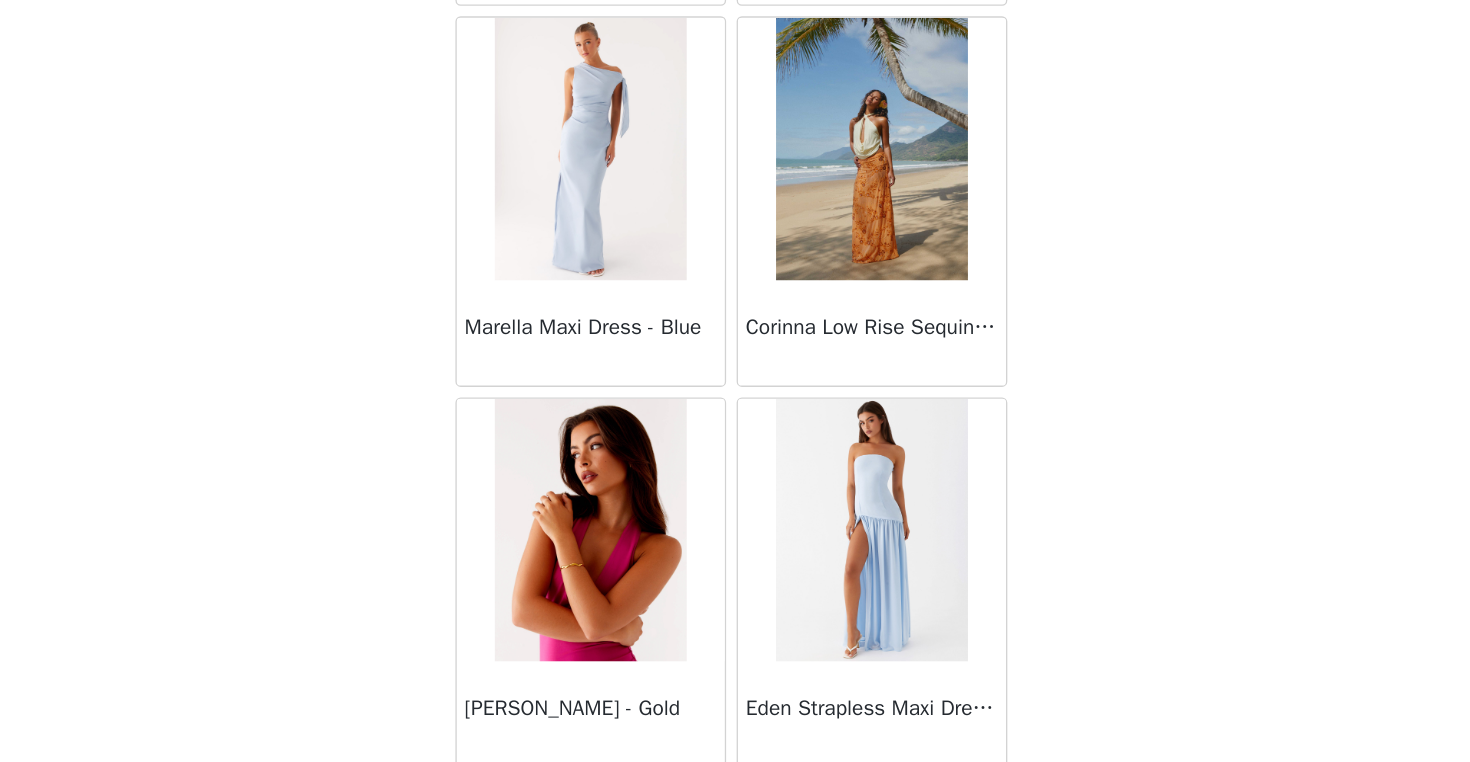 click at bounding box center [841, 295] 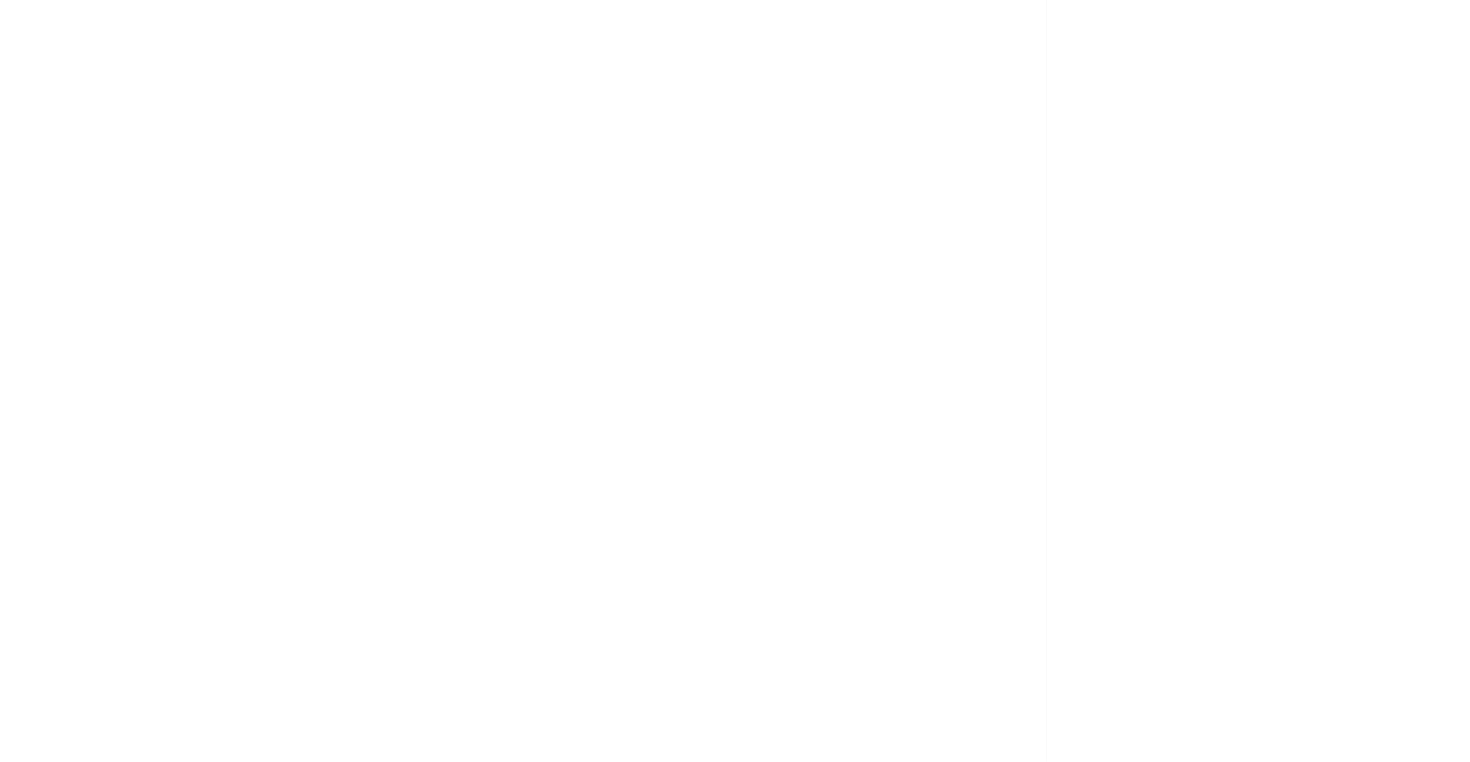 scroll, scrollTop: 0, scrollLeft: 0, axis: both 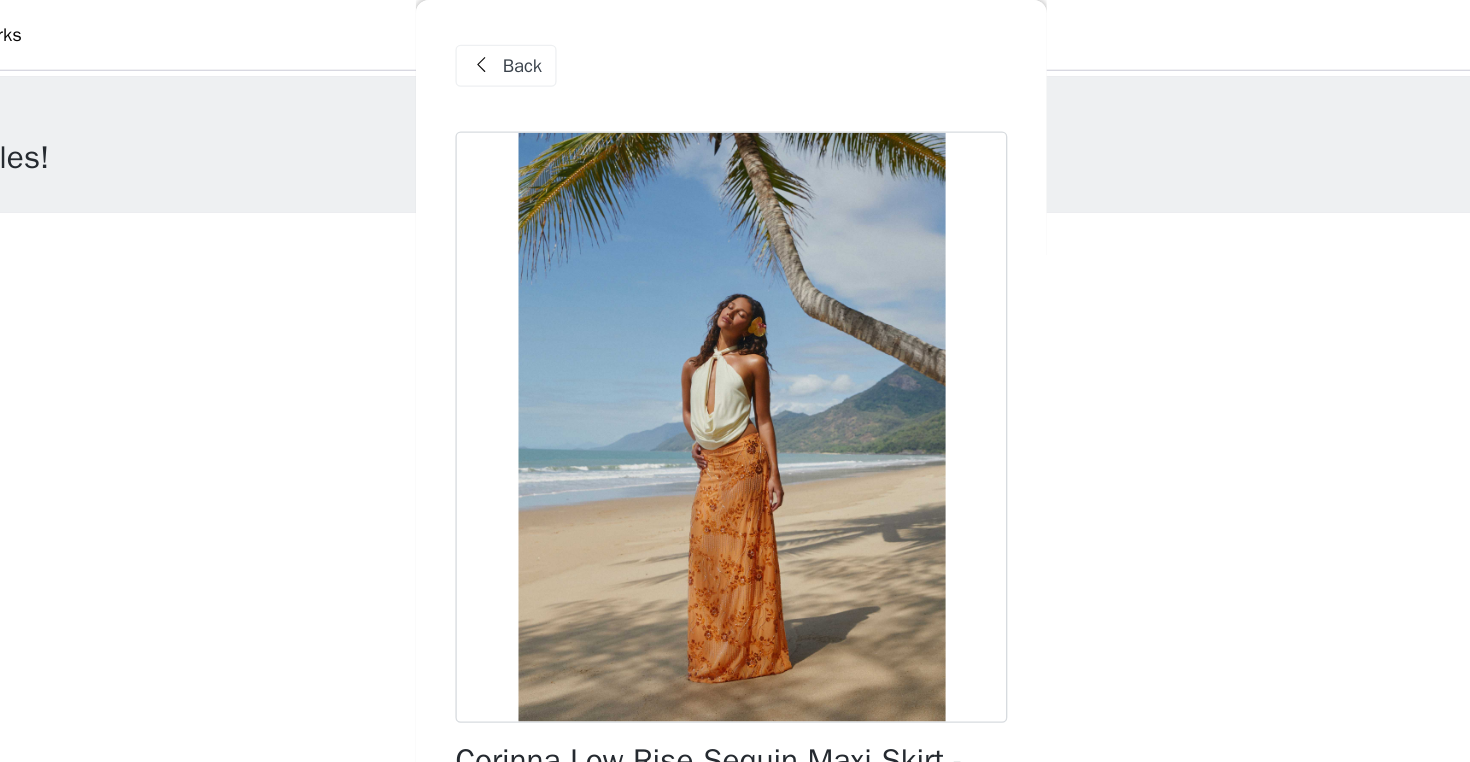 click on "Back" at bounding box center (576, 50) 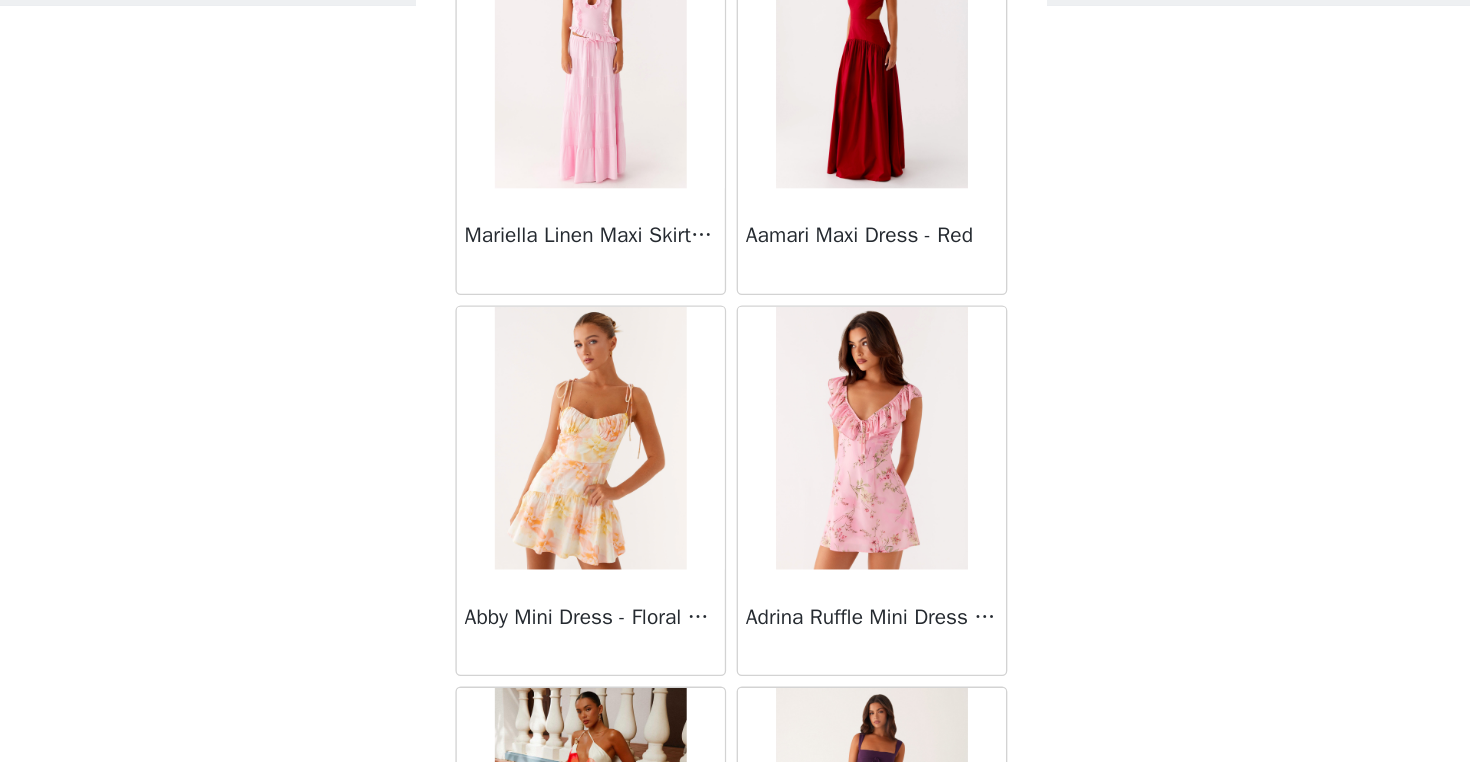 scroll, scrollTop: 0, scrollLeft: 0, axis: both 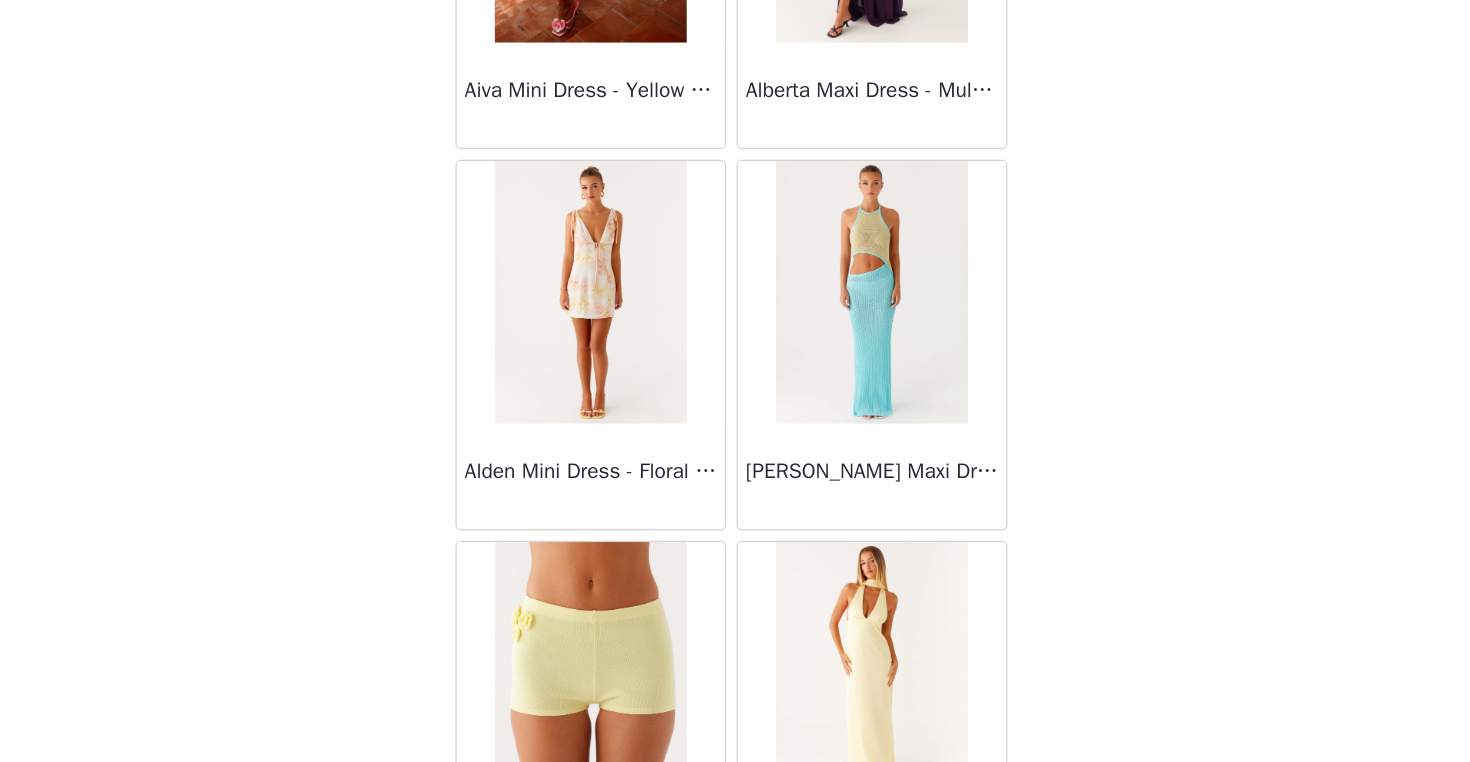 click on "Dashboard Networks
STEP 1 OF 5
Select your styles!
You will receive 4 products.       0/4 Selected           Add Product       Back       Mariella Linen Maxi Skirt - Pink       Aamari Maxi Dress - Red       Abby Mini Dress - Floral Print       Adrina Ruffle Mini Dress - Pink Floral Print       Aiva Mini Dress - Yellow Floral       Alberta Maxi Dress - Mulberry       Alden Mini Dress - Floral Print       Alexia Knit Maxi Dress - Multi       Aliah Knit Shorts - Yellow       [PERSON_NAME] Halter Maxi Dress - Yellow       [PERSON_NAME] Halter Mini Dress - [PERSON_NAME] Halter Mini Dress - Pastel Yellow       Alivia Mini Dress - Pink       [PERSON_NAME] Maxi Dress - Chocolate       [PERSON_NAME] Maxi Dress - [PERSON_NAME] Knit Maxi Skirt - Blue       Anastasia Maxi Dress - Blue       Anastasia Maxi Dress - Ivory       Anastasia Maxi Dress - Pink       Anastasia Maxi Dress - [PERSON_NAME]" at bounding box center [735, 381] 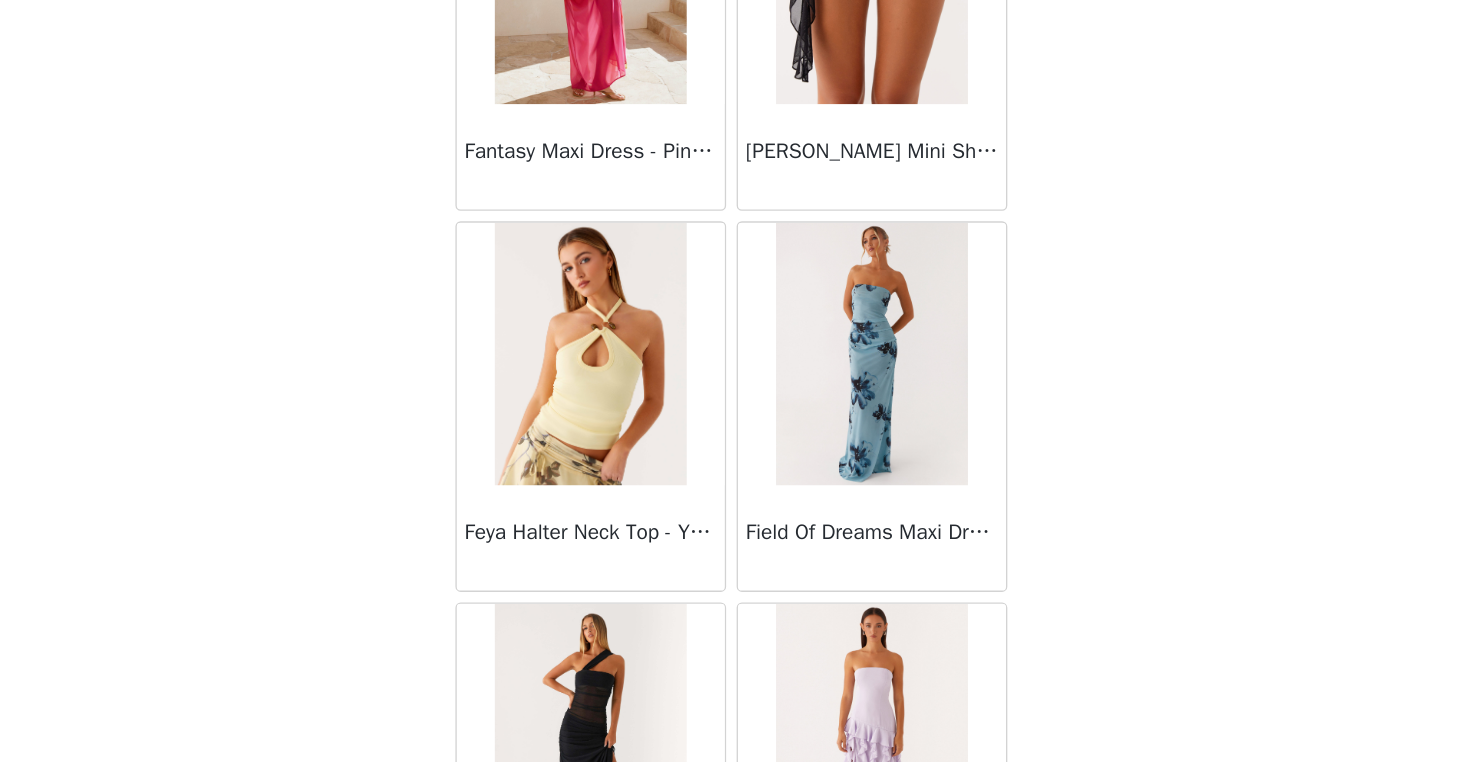 scroll, scrollTop: 22985, scrollLeft: 0, axis: vertical 